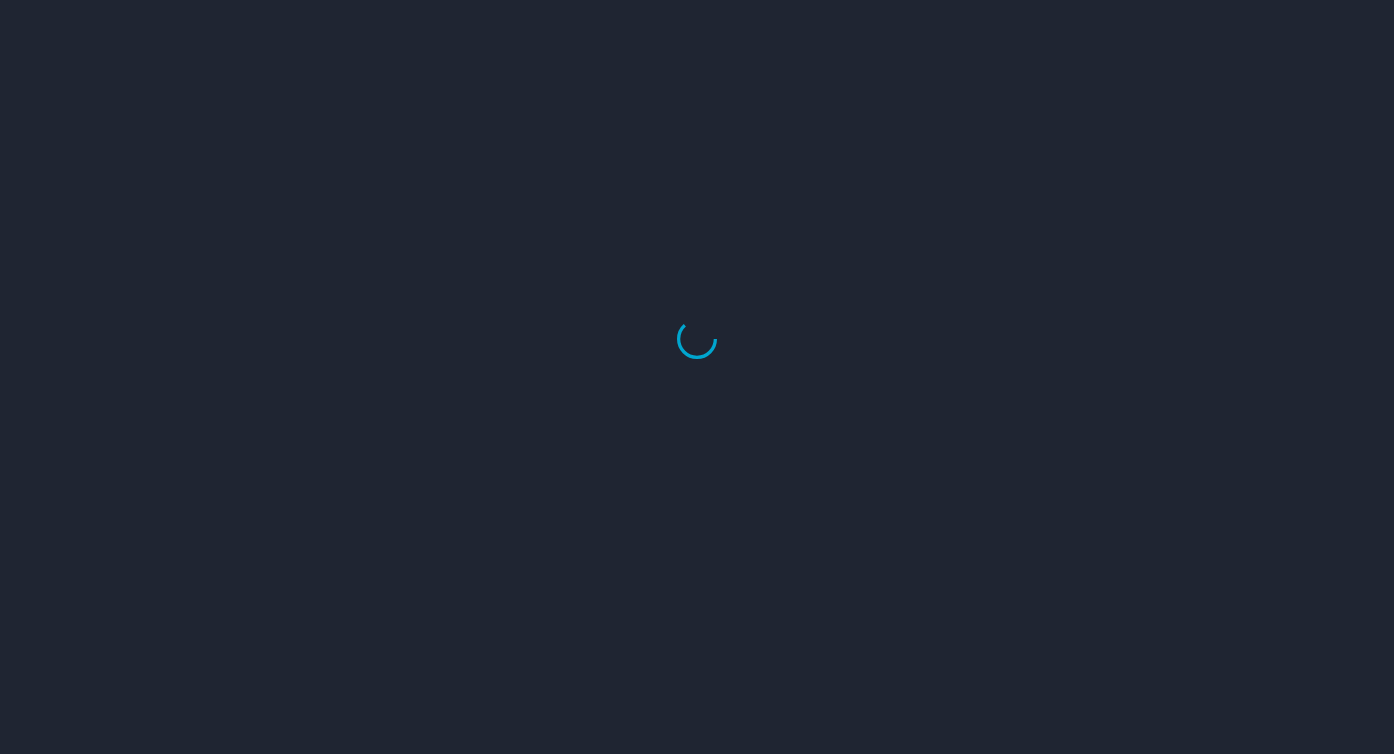 scroll, scrollTop: 0, scrollLeft: 0, axis: both 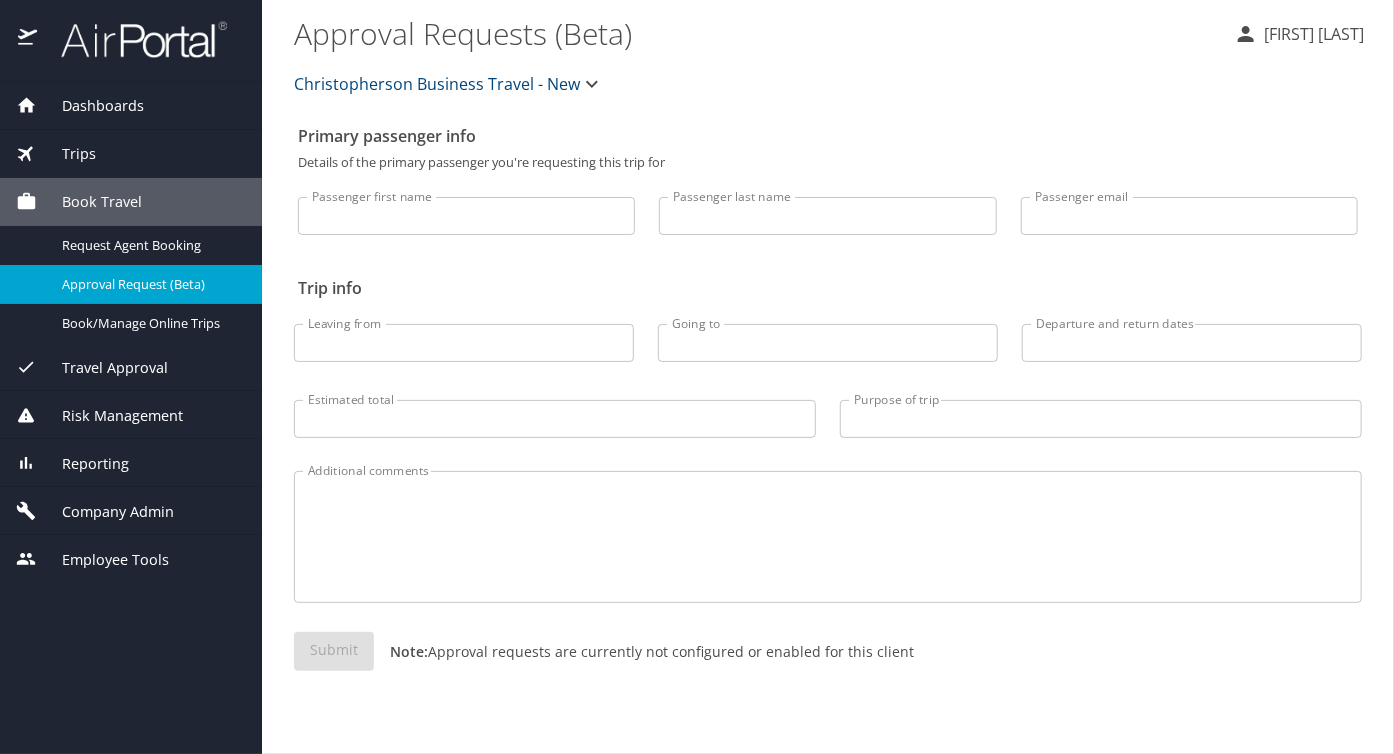 click on "Trips" at bounding box center [66, 154] 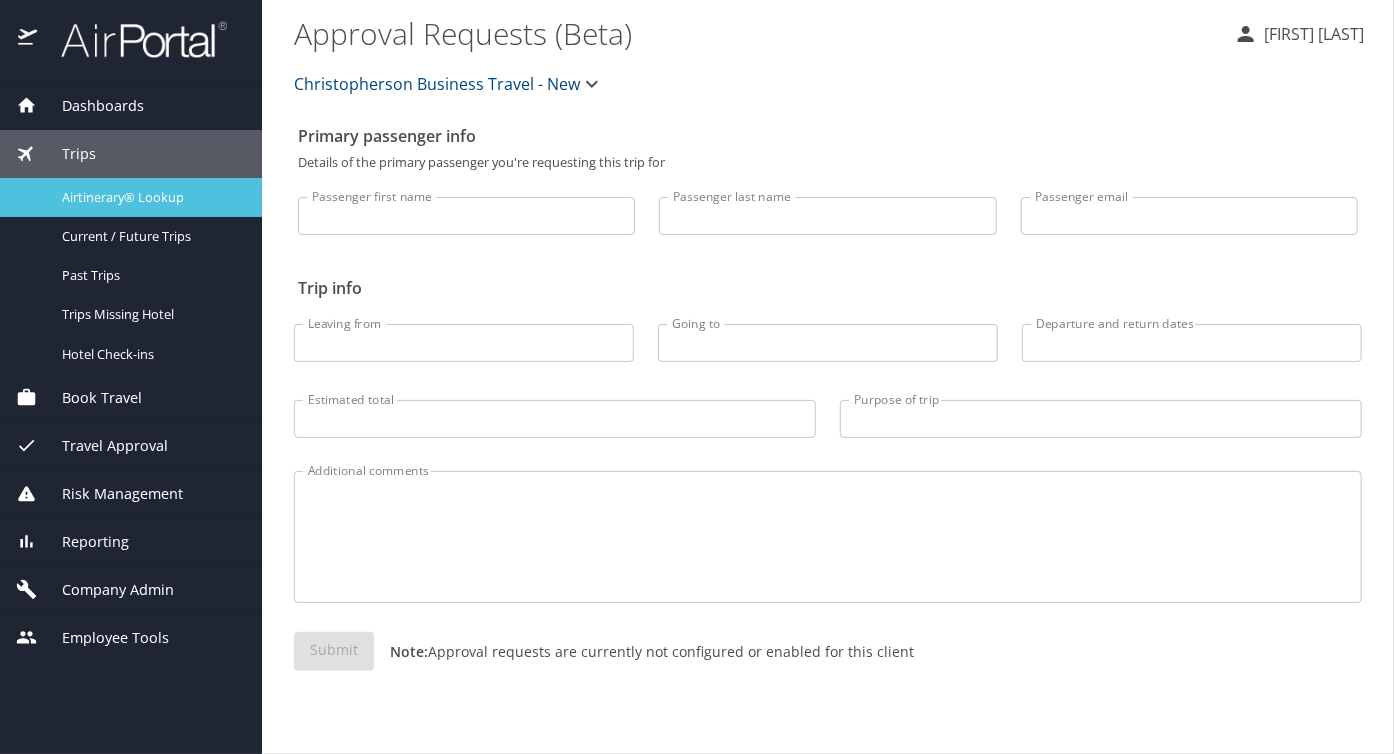 click on "Airtinerary® Lookup" at bounding box center (150, 197) 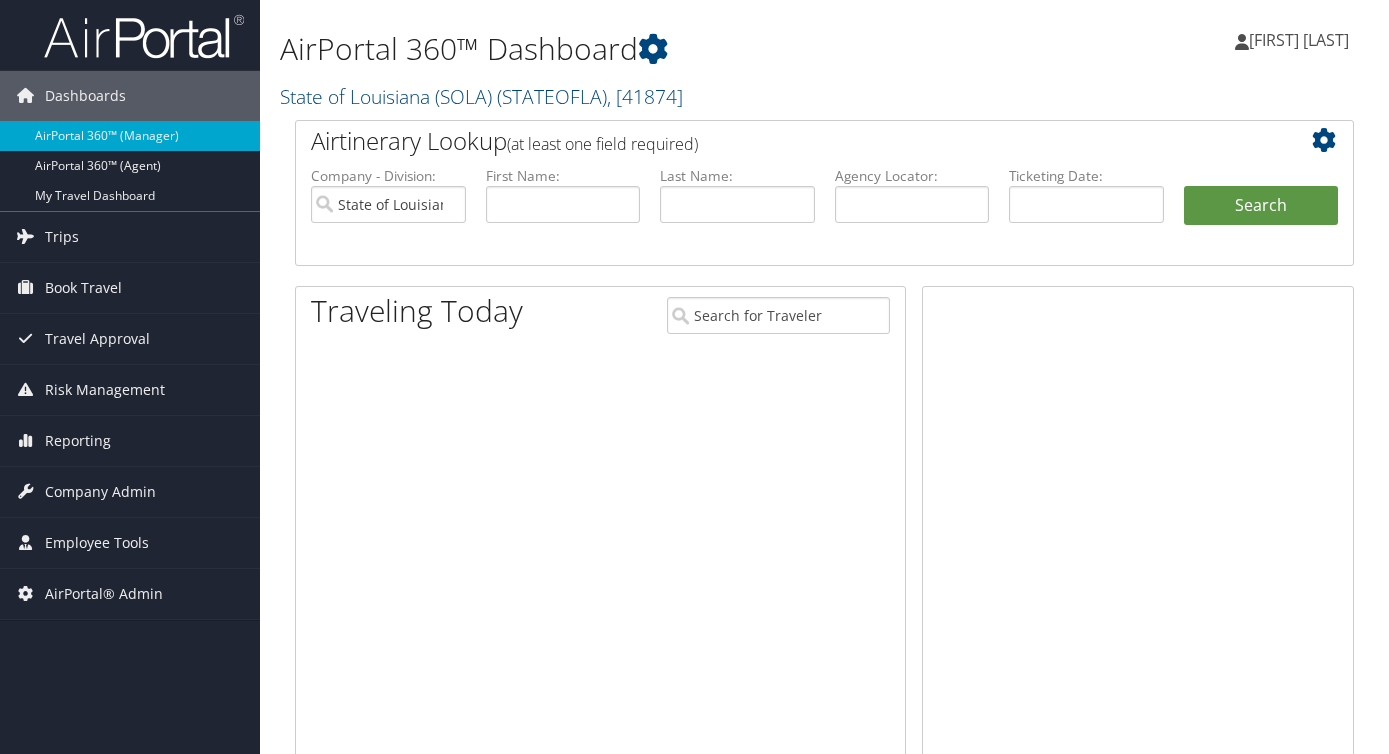 scroll, scrollTop: 0, scrollLeft: 0, axis: both 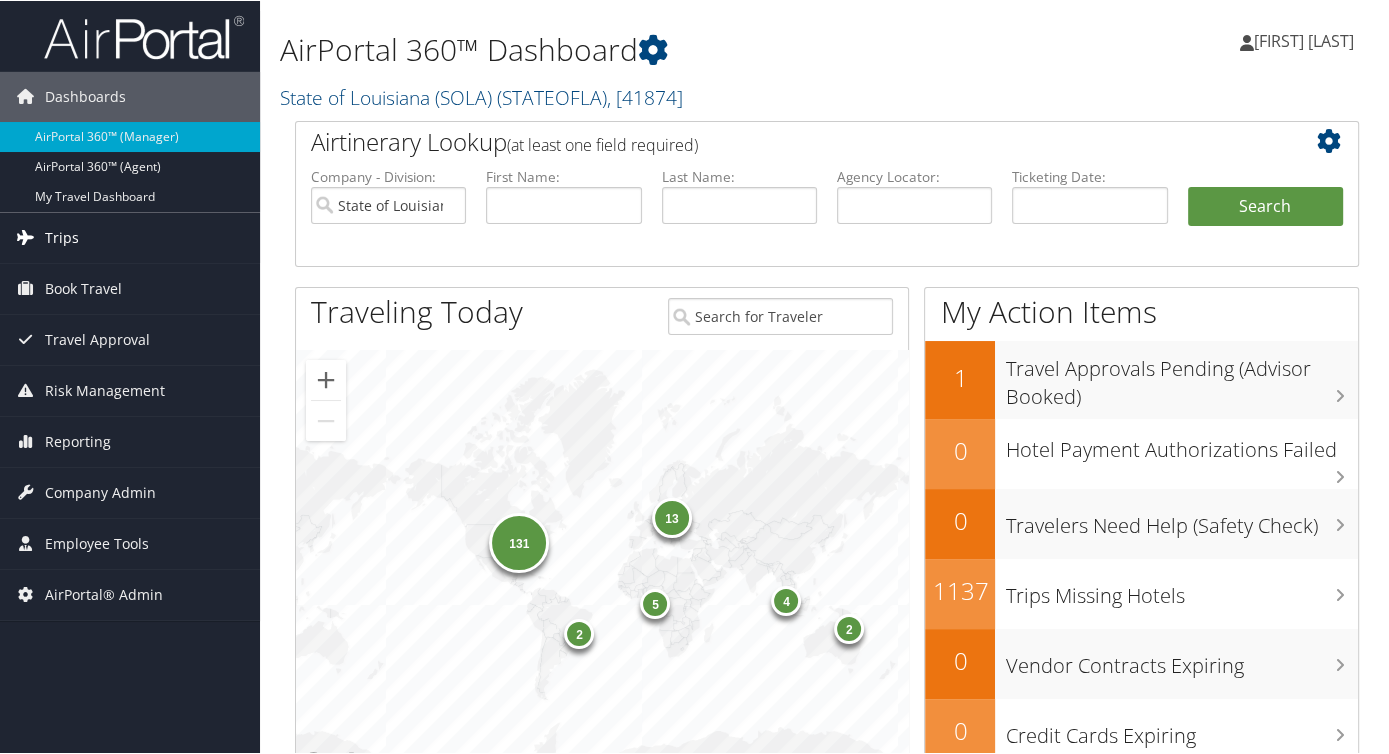 click on "Trips" at bounding box center [62, 237] 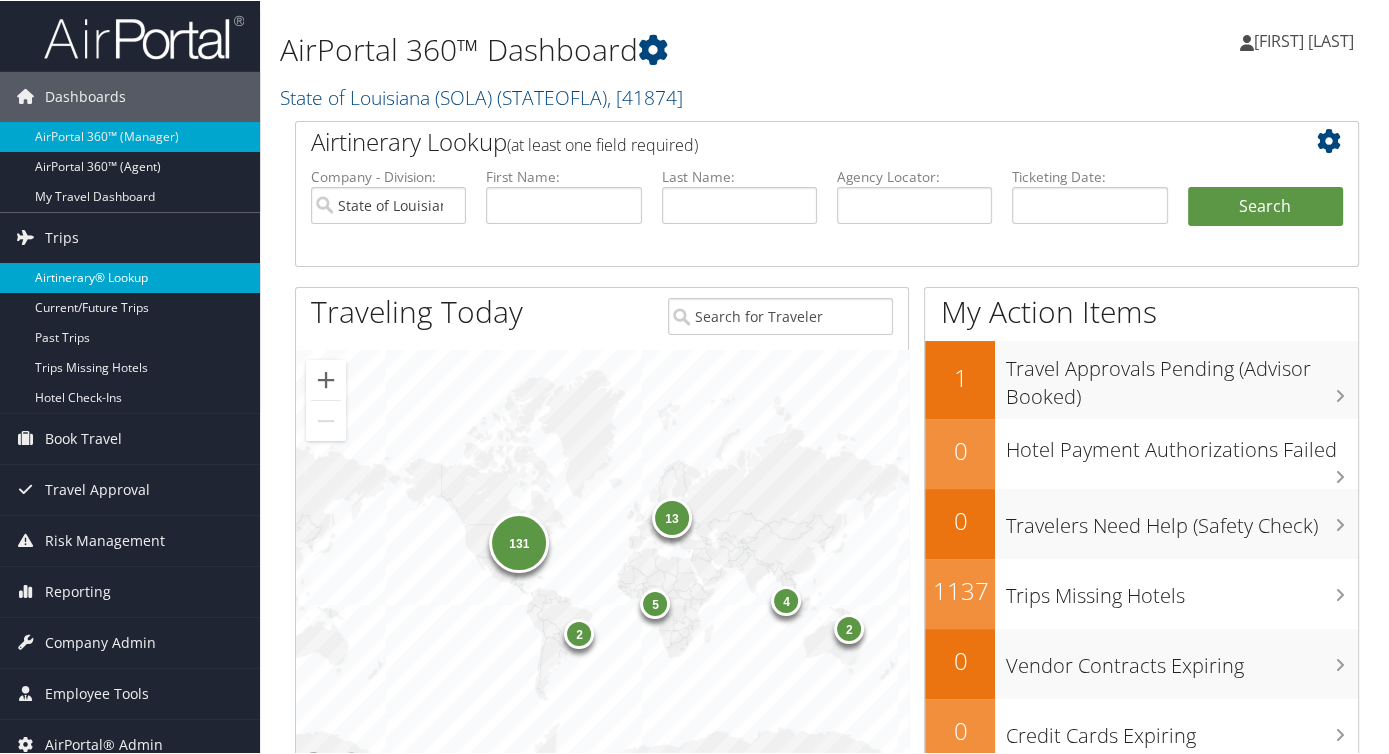 click on "Airtinerary® Lookup" at bounding box center (130, 277) 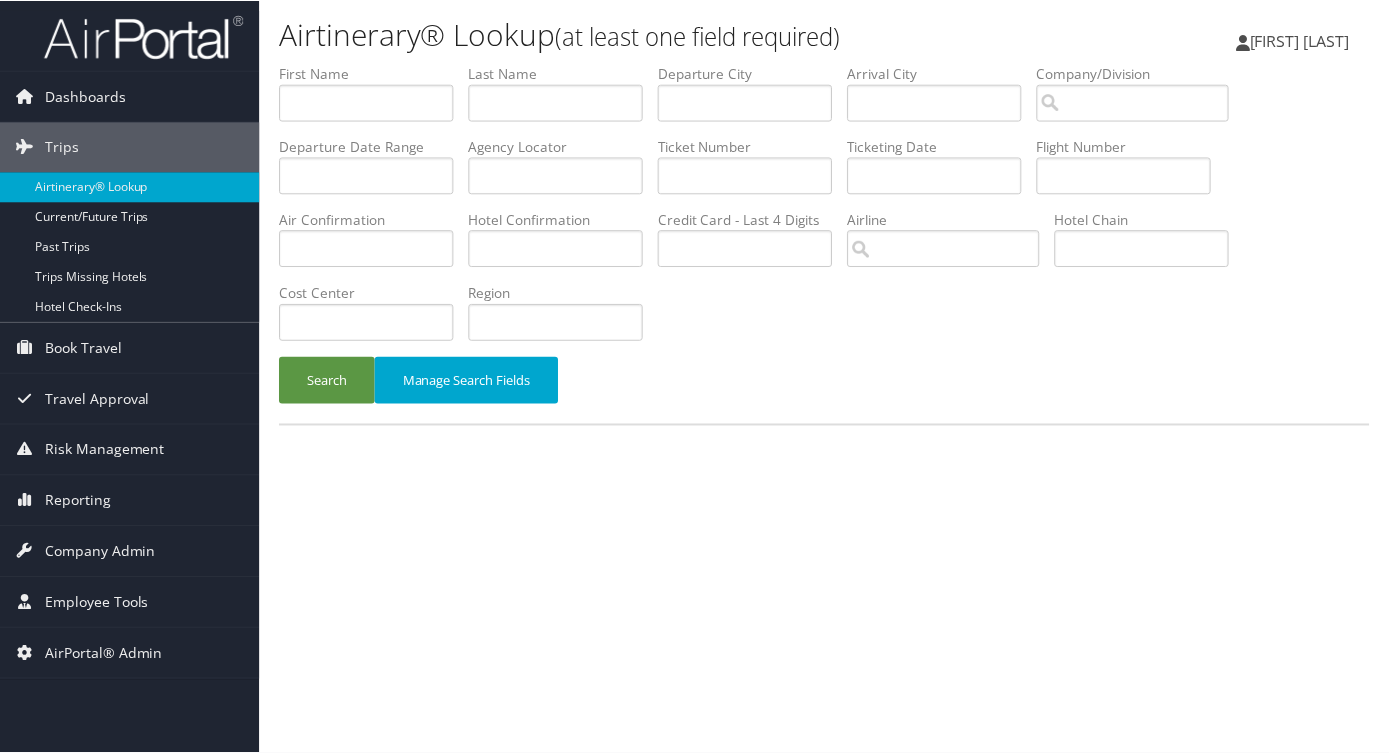 scroll, scrollTop: 0, scrollLeft: 0, axis: both 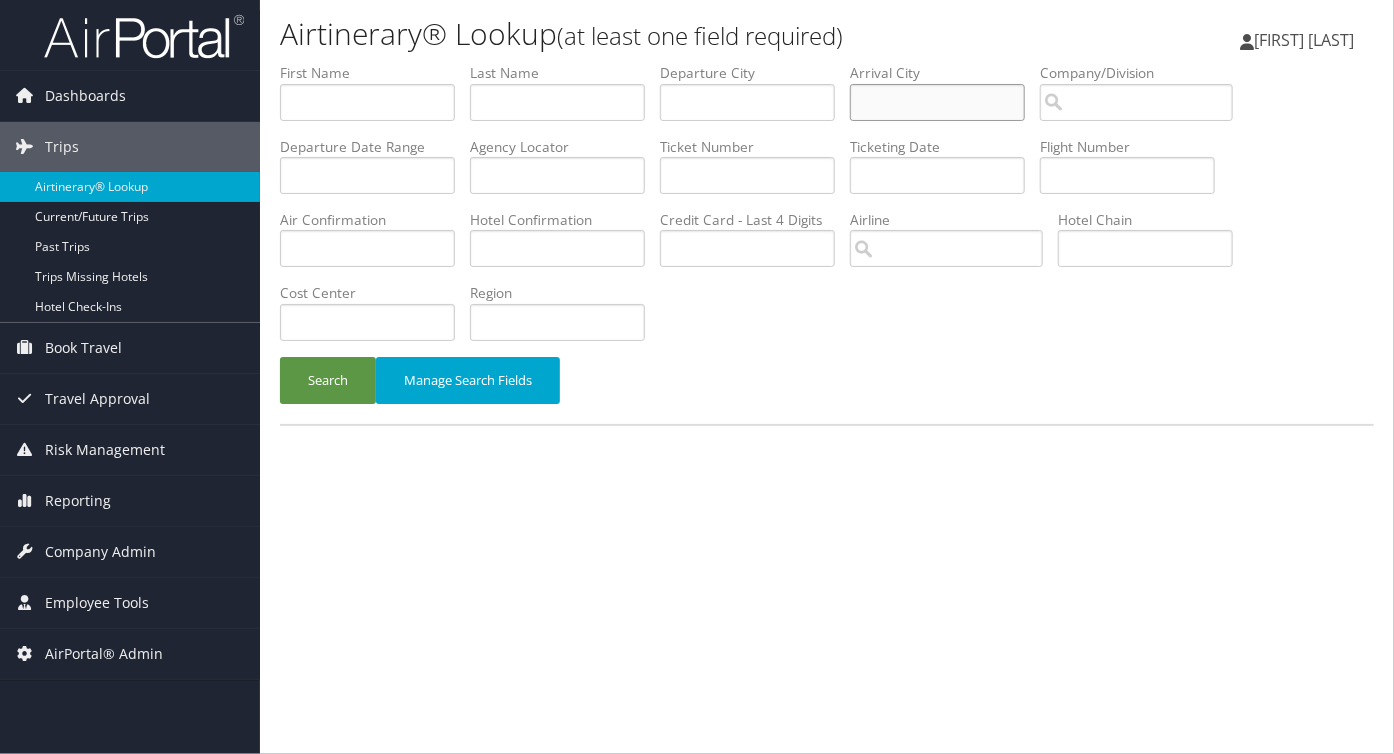 click at bounding box center [937, 102] 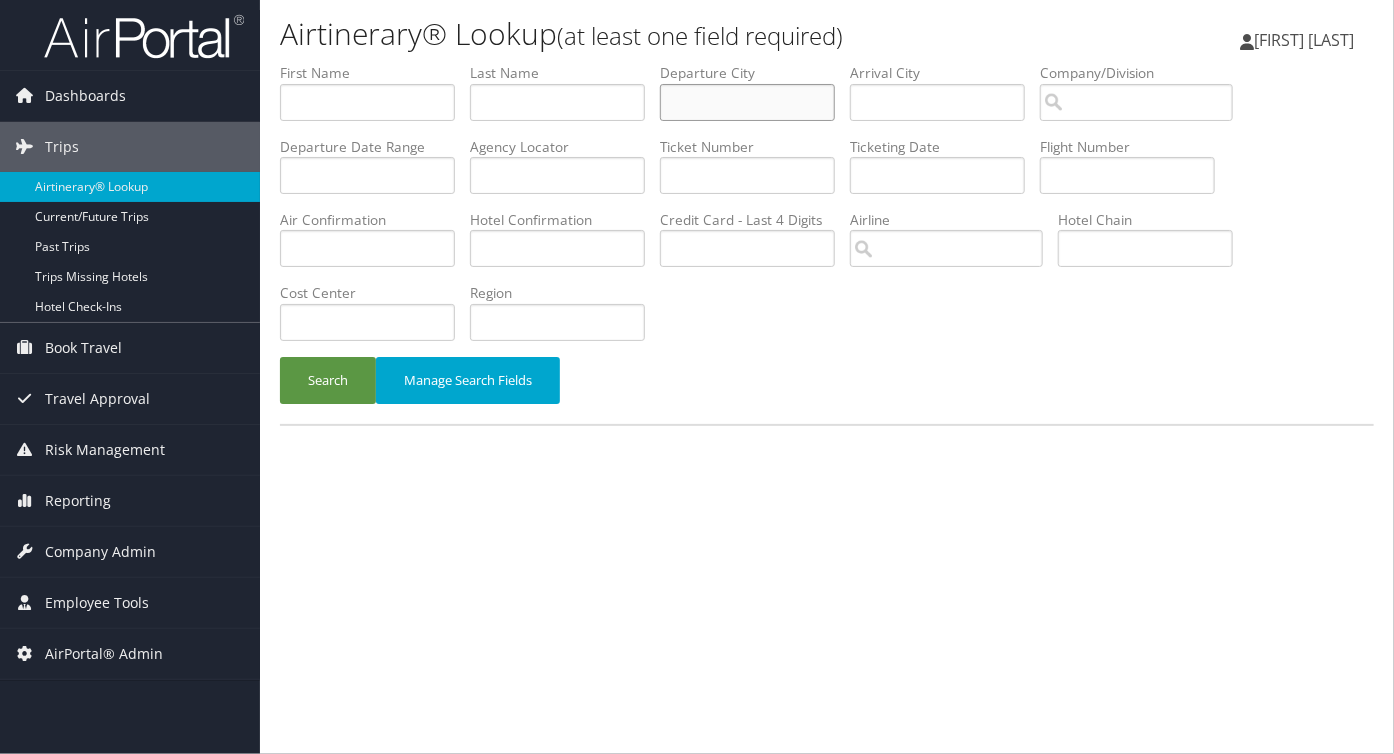 click at bounding box center (747, 102) 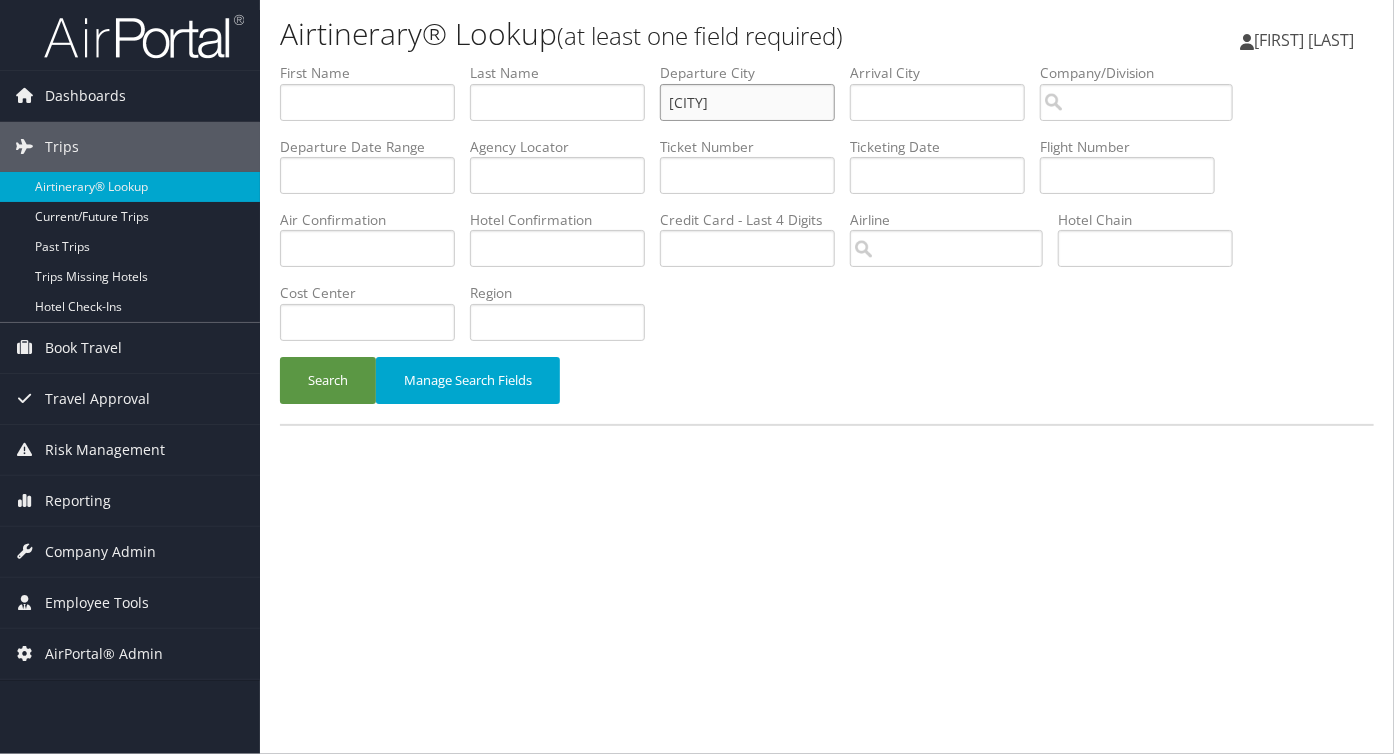 type on "[CITY]" 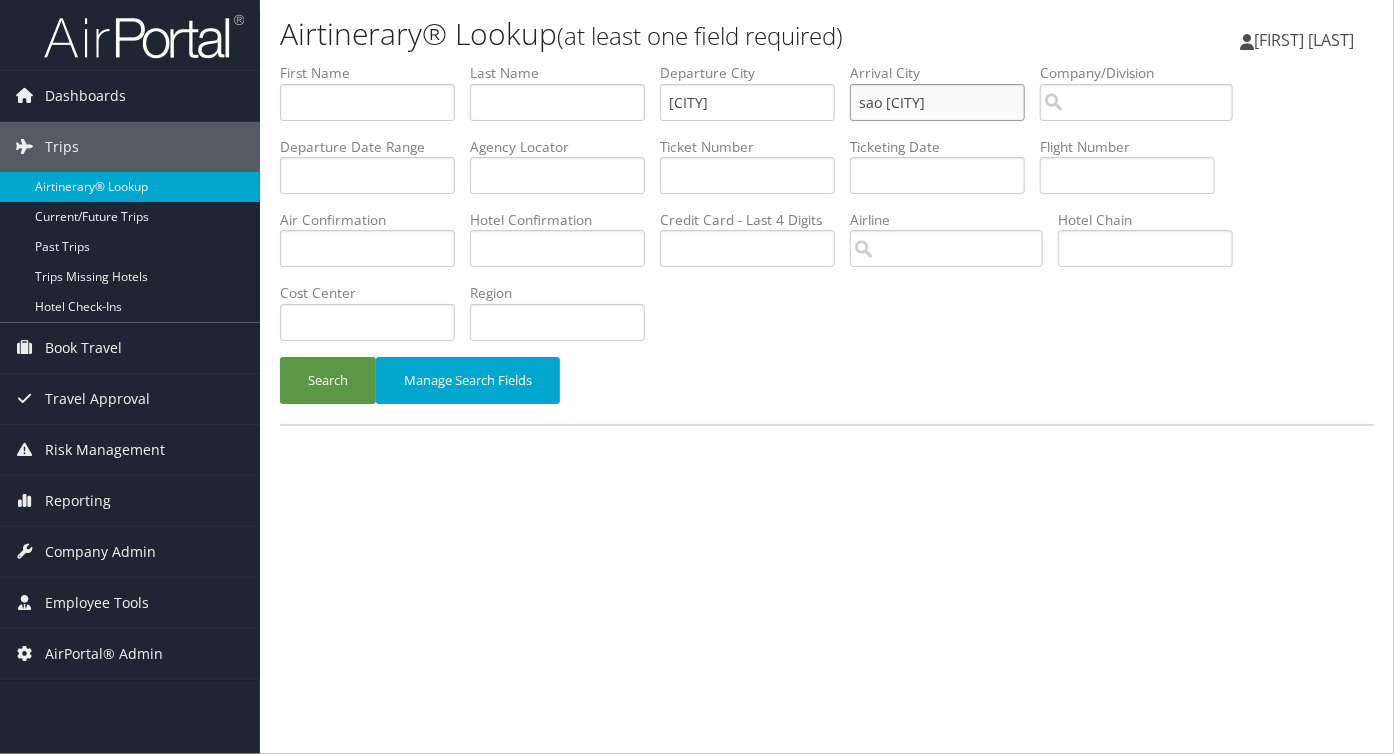 type on "sao [CITY]" 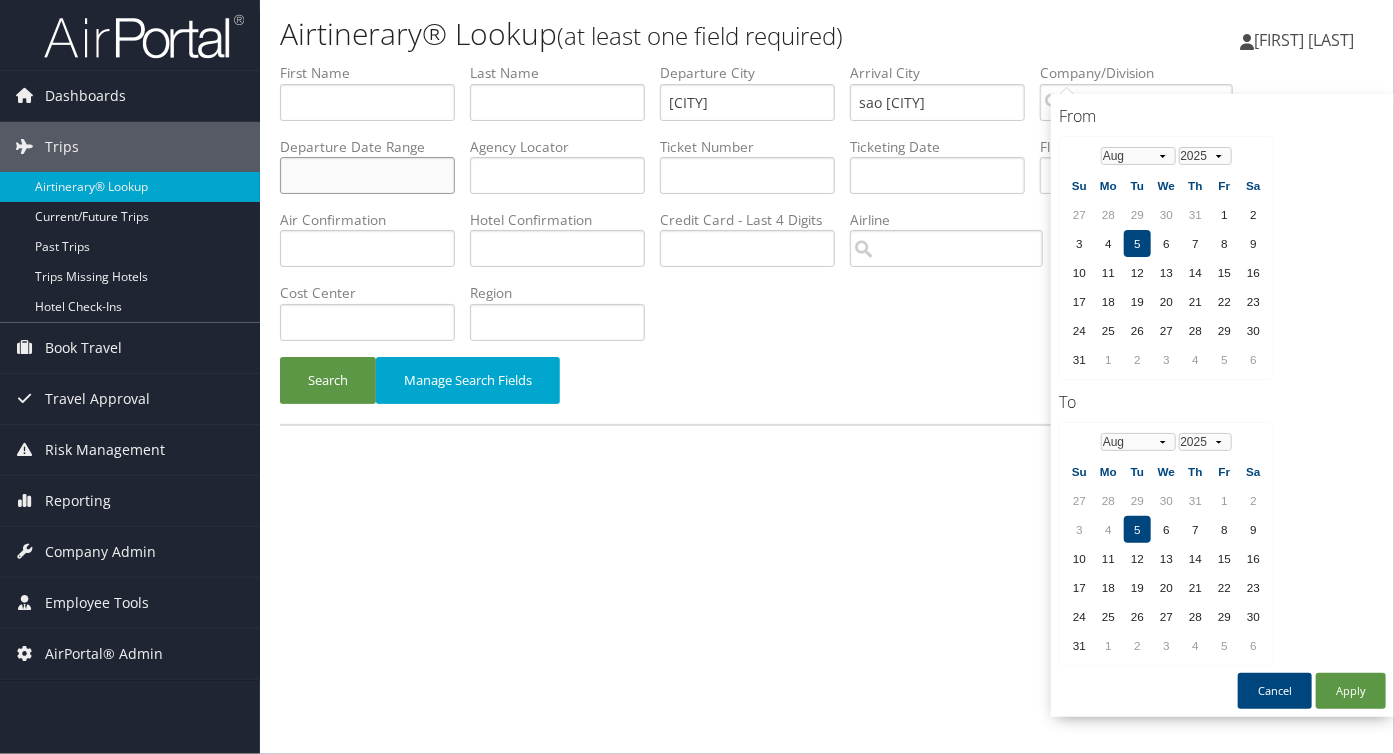 click at bounding box center (367, 175) 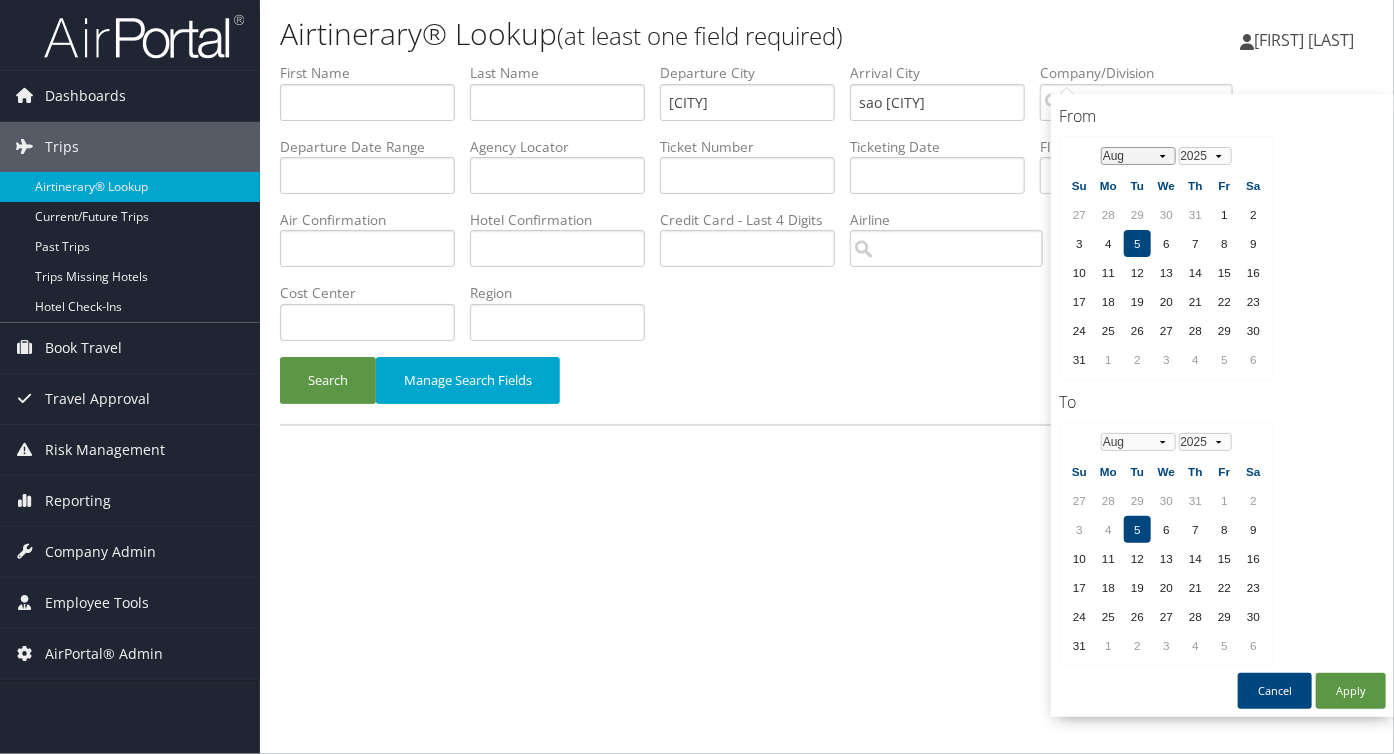 click on "Jan Feb Mar Apr May Jun Jul Aug Sep Oct Nov Dec" at bounding box center [1138, 156] 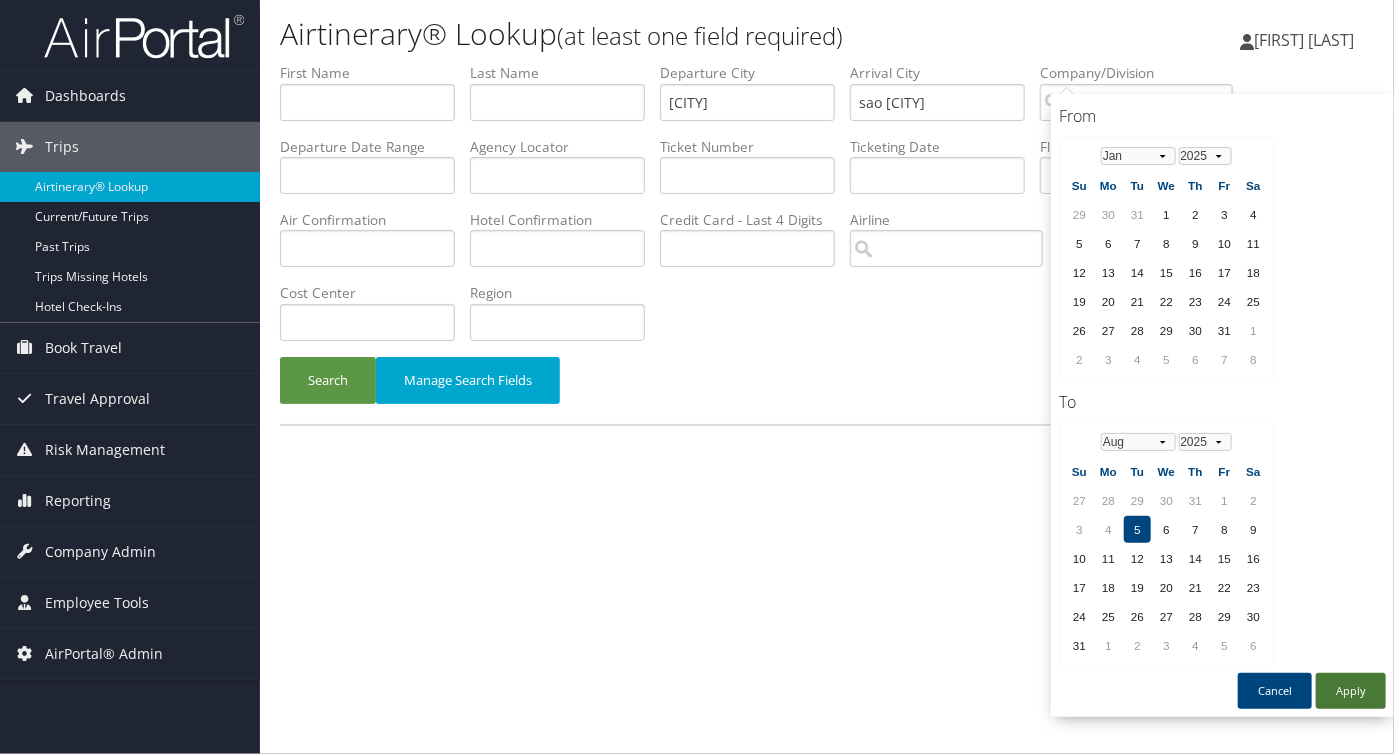 click on "Apply" at bounding box center (1351, 691) 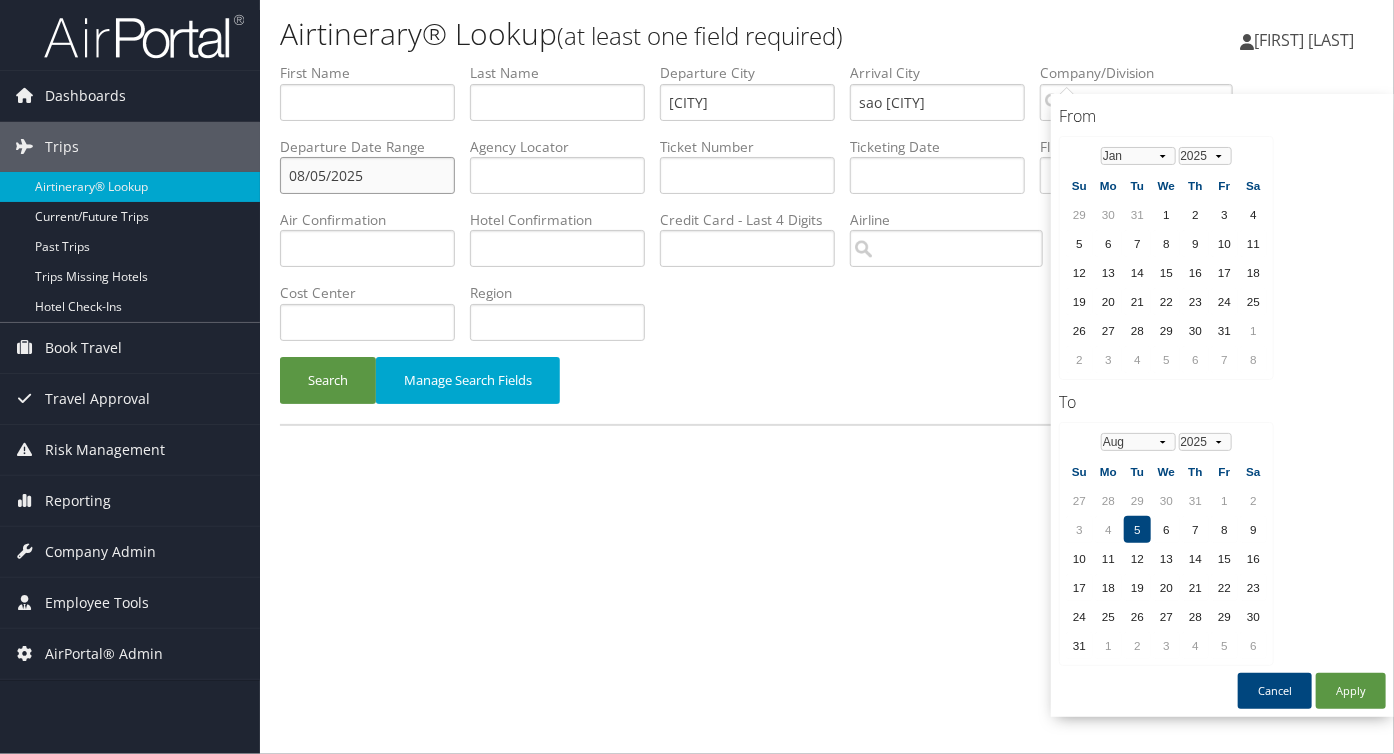 click on "08/05/2025" at bounding box center [367, 175] 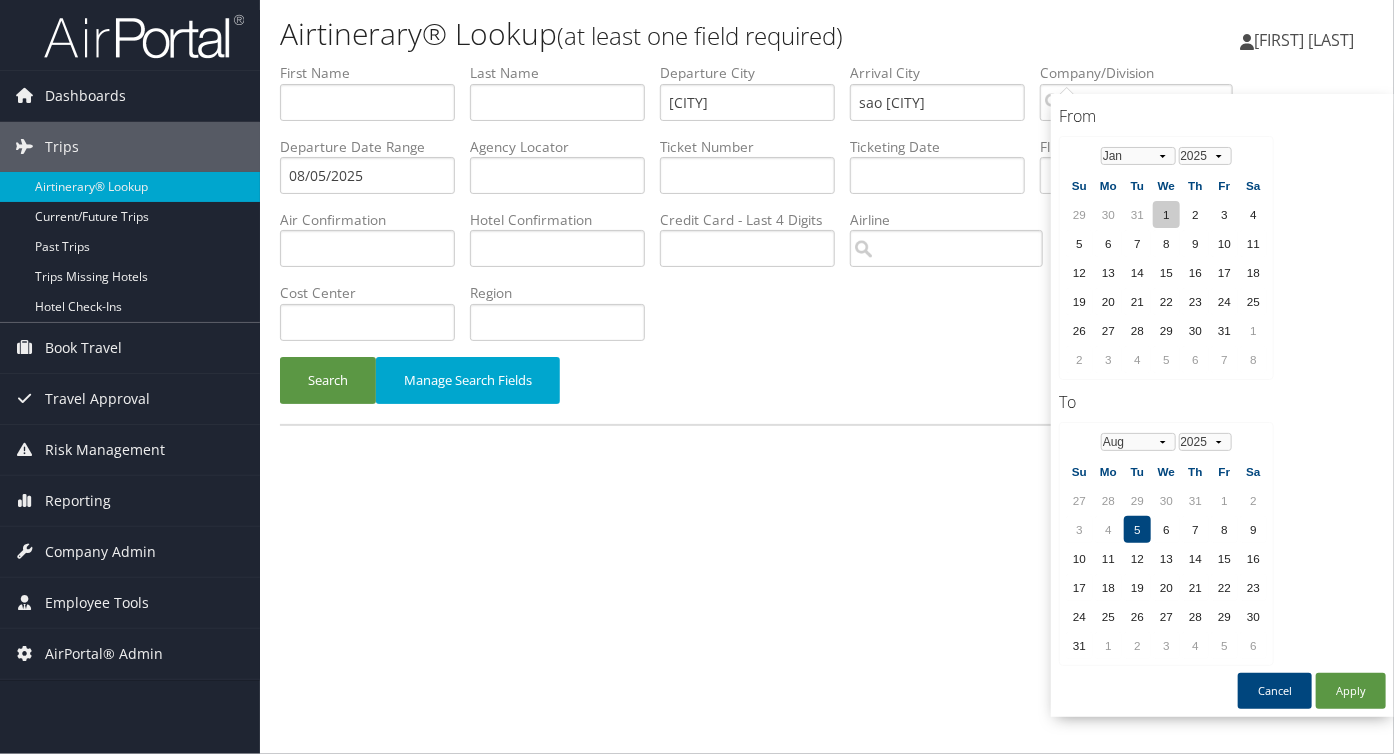 click on "1" at bounding box center [1166, 214] 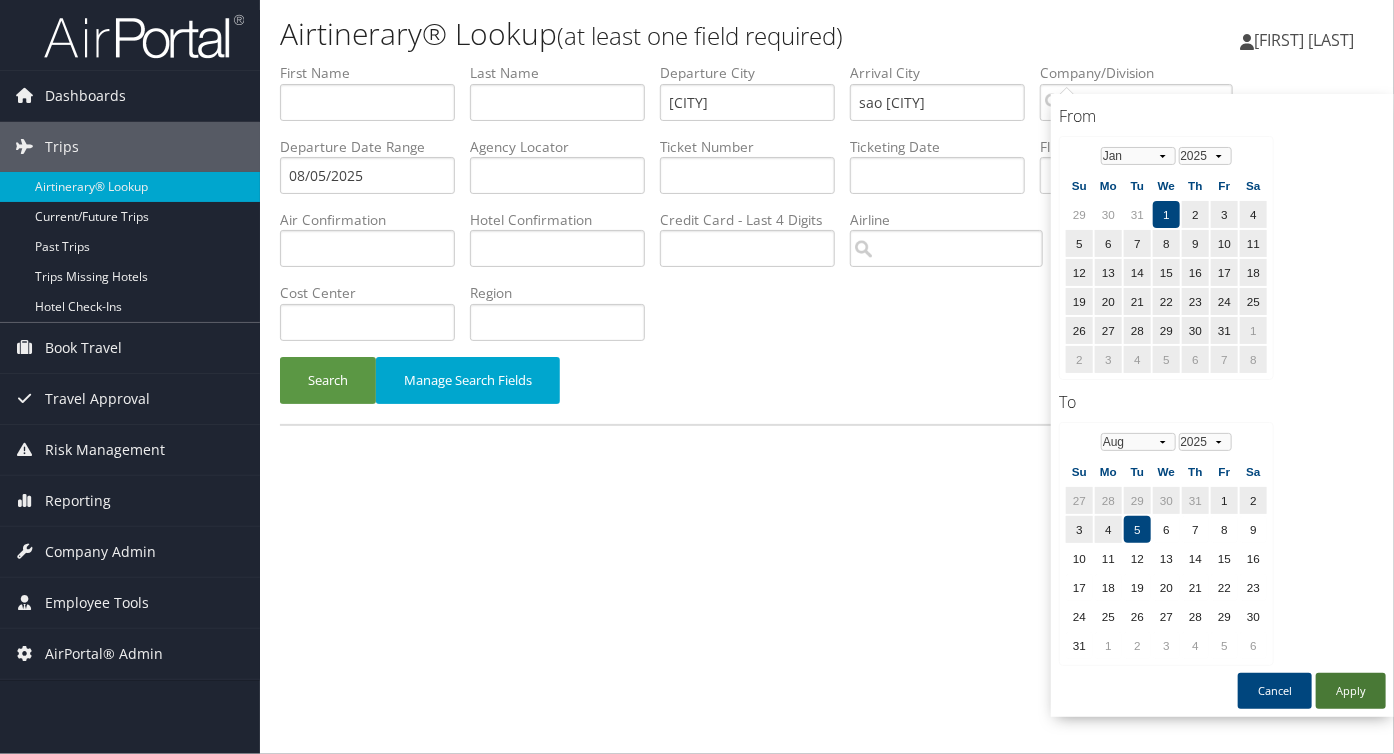 click on "Apply" at bounding box center [1351, 691] 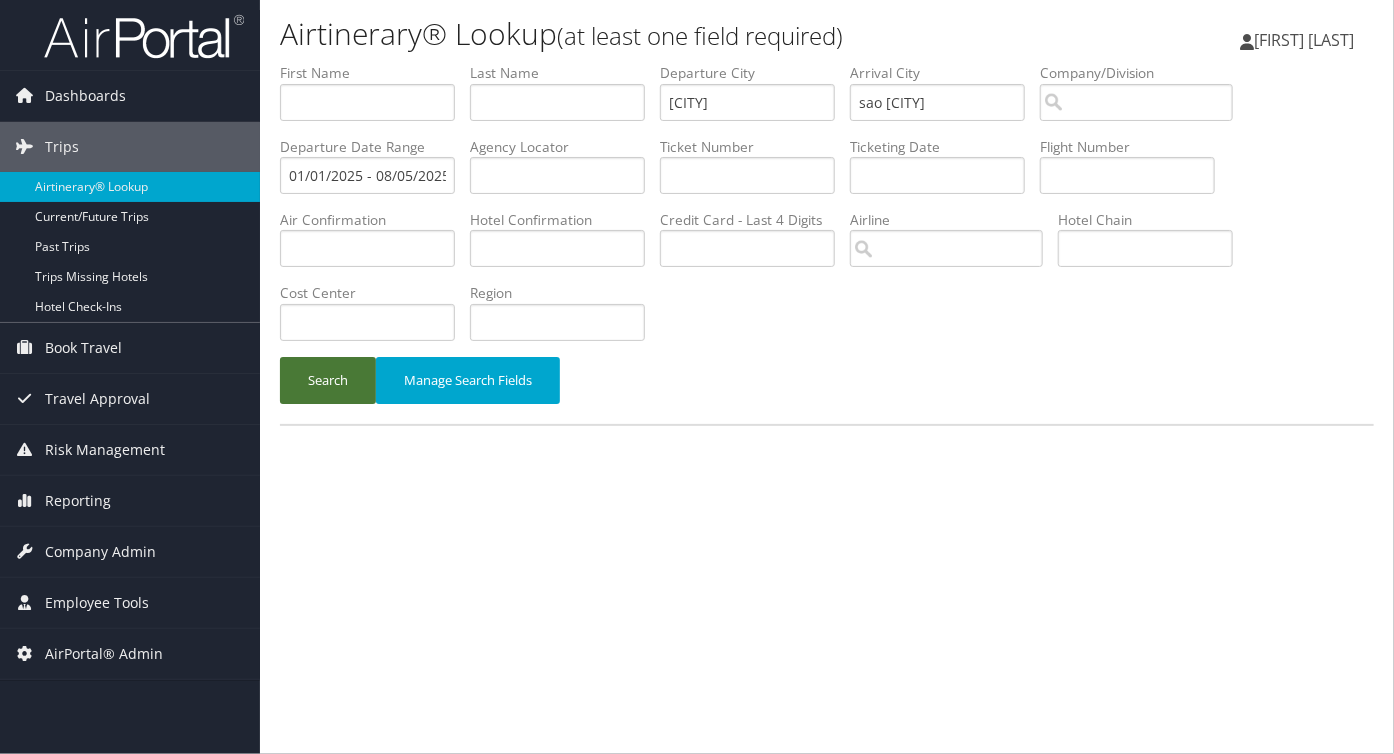 click on "Search" at bounding box center [328, 380] 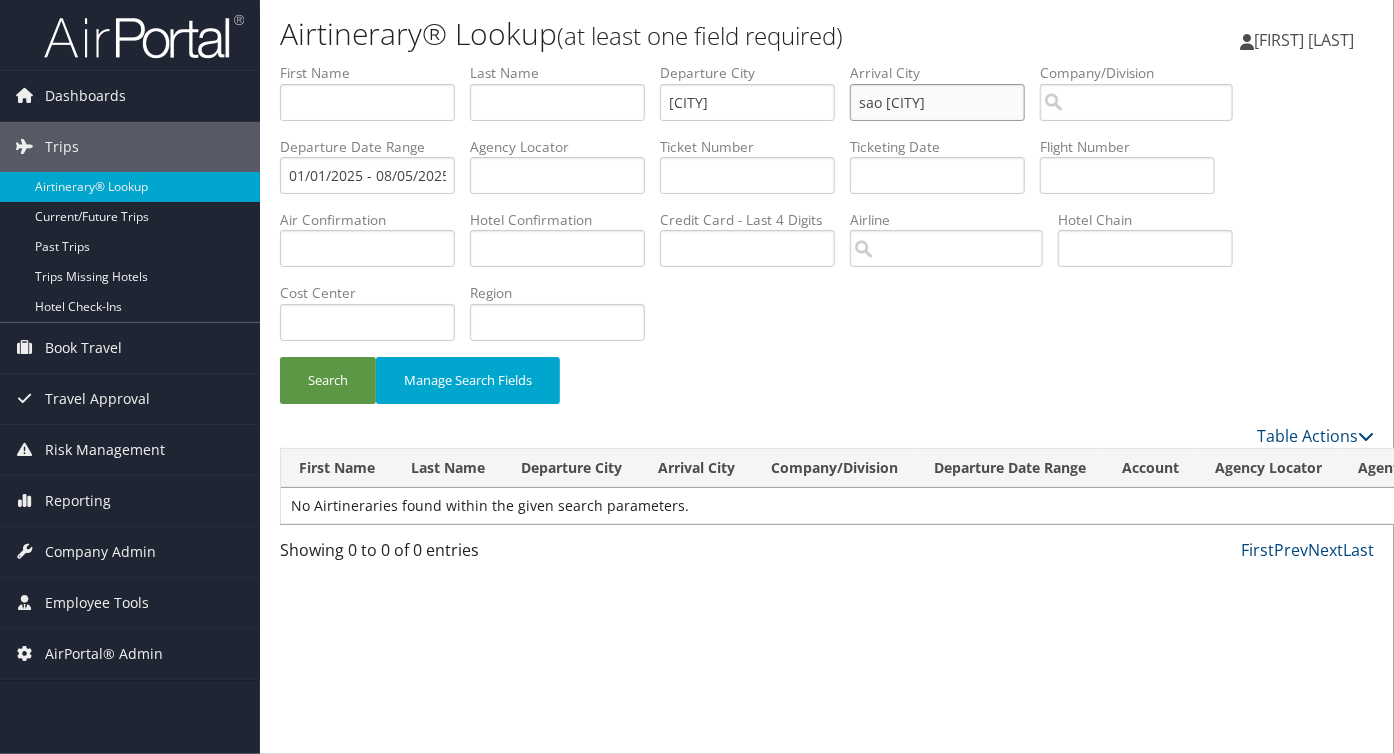 drag, startPoint x: 764, startPoint y: 79, endPoint x: 711, endPoint y: 75, distance: 53.15073 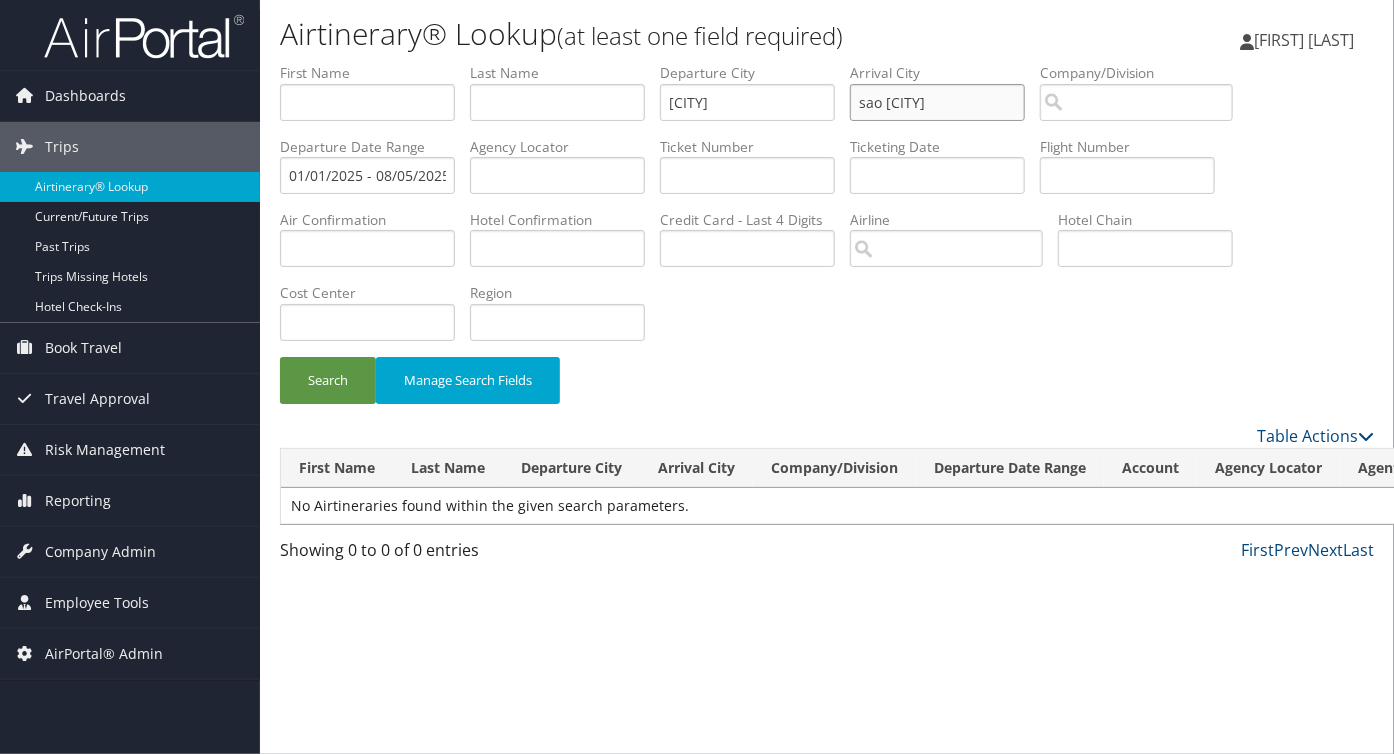 click on "[FIRST] [LAST] [CITY] [CITY] [ALPHANUMERIC] [DATE] - [DATE] [ALPHANUMERIC] [ALPHANUMERIC] [ALPHANUMERIC] [ALPHANUMERIC] [ALPHANUMERIC] [ALPHANUMERIC] [ALPHANUMERIC] [ALPHANUMERIC] [ALPHANUMERIC] [ALPHANUMERIC] [ALPHANUMERIC] [ALPHANUMERIC] [ALPHANUMERIC] [ALPHANUMERIC] [ALPHANUMERIC] [ALPHANUMERIC] [ALPHANUMERIC] [ALPHANUMERIC] [ALPHANUMERIC] [ALPHANUMERIC]" at bounding box center [827, 63] 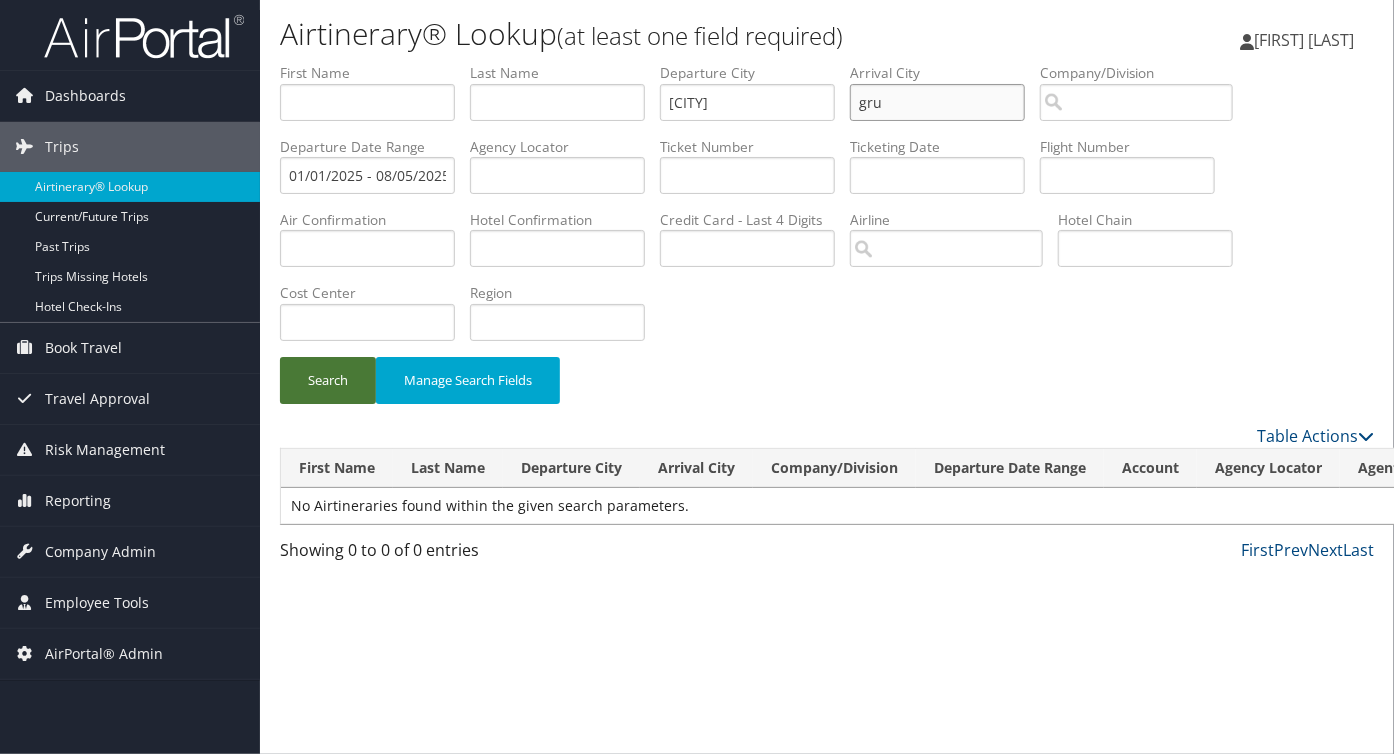 type on "gru" 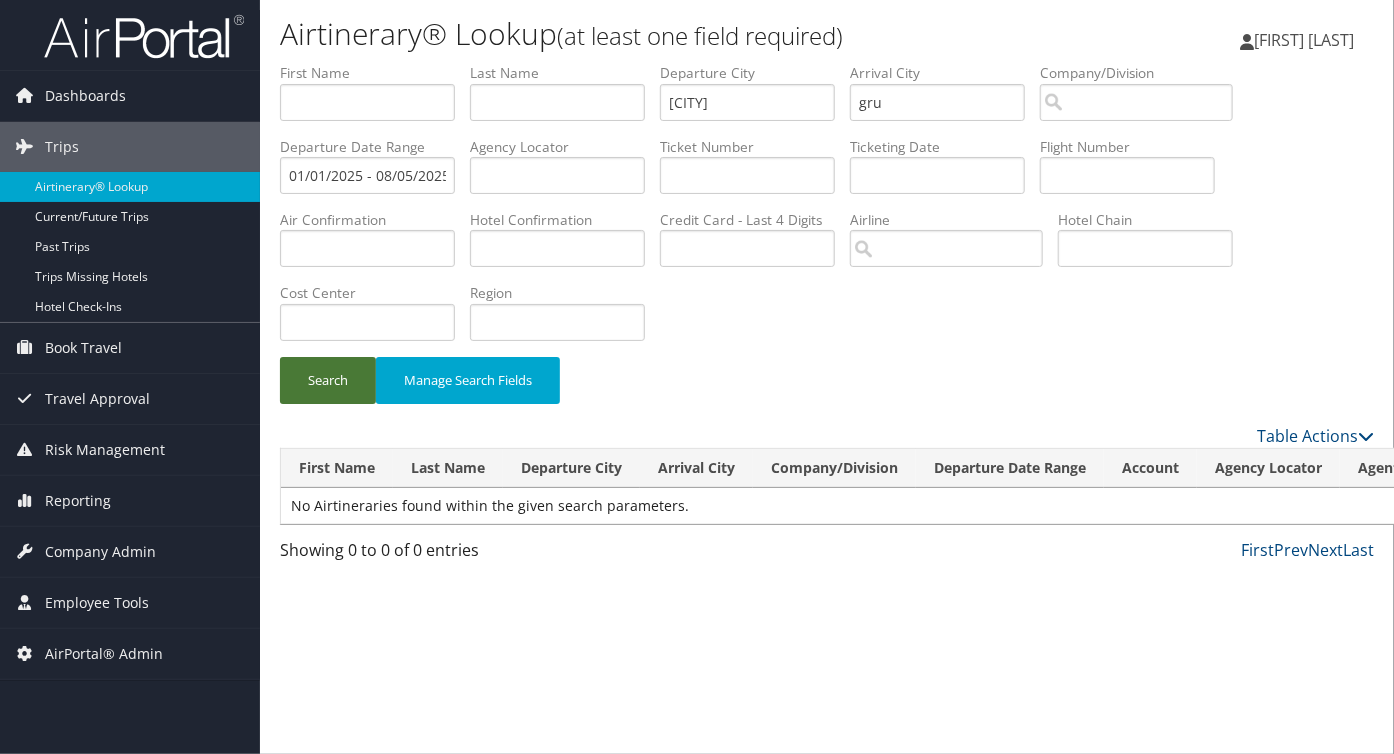 click on "Search" at bounding box center [328, 380] 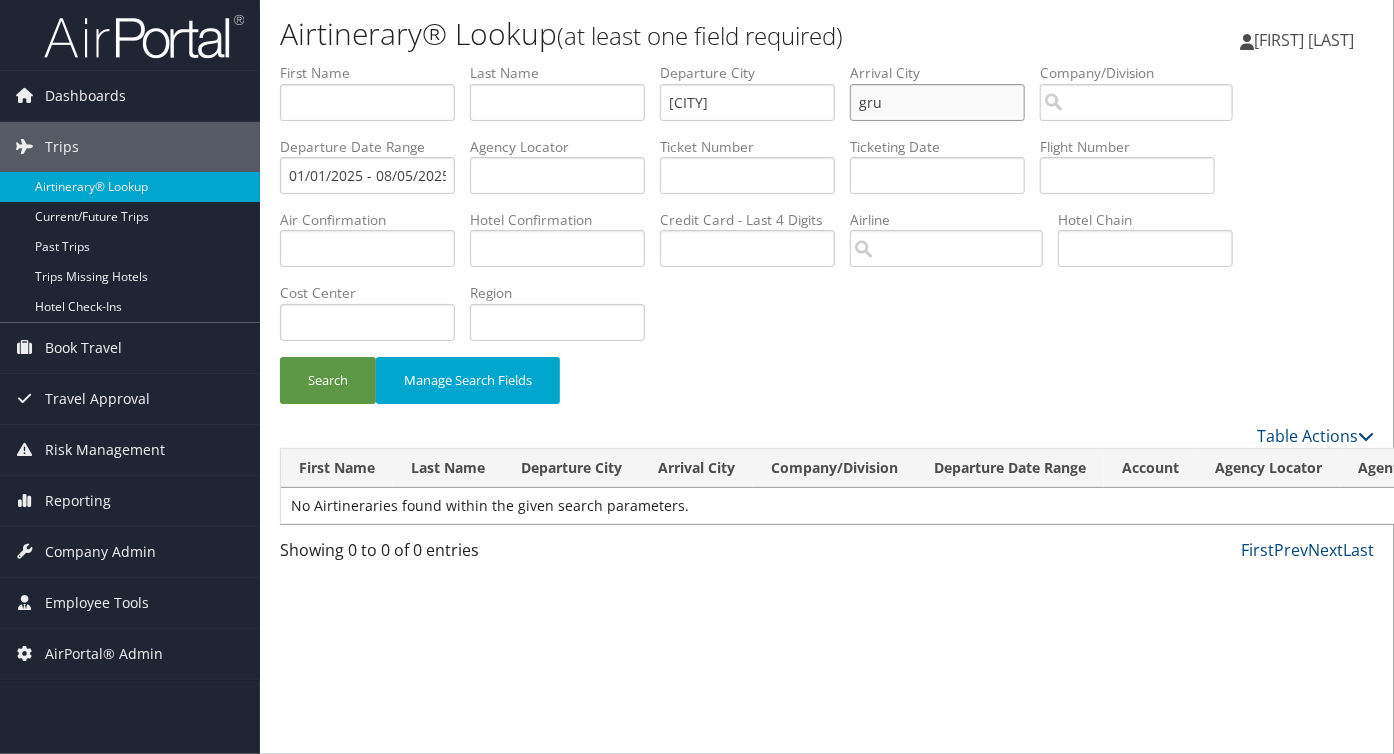 click on "gru" at bounding box center [937, 102] 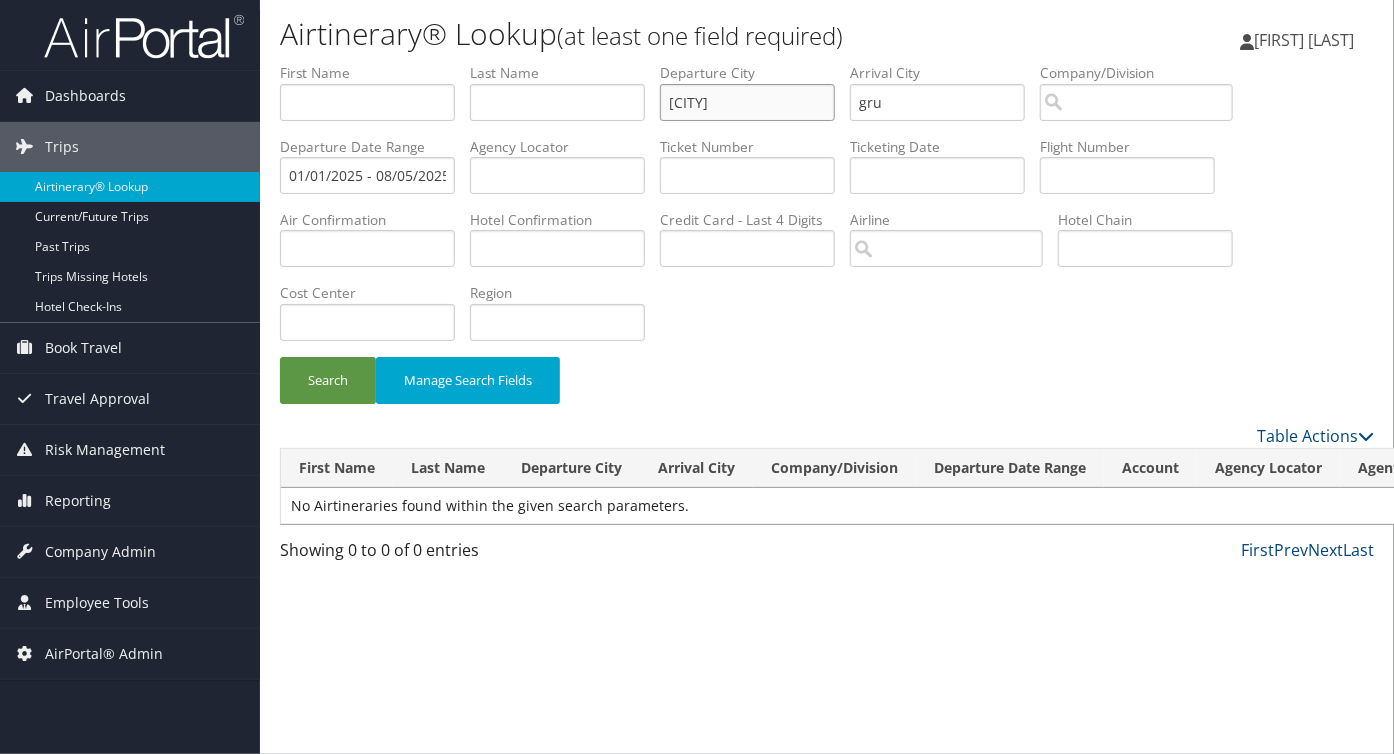 click on "[CITY]" at bounding box center [747, 102] 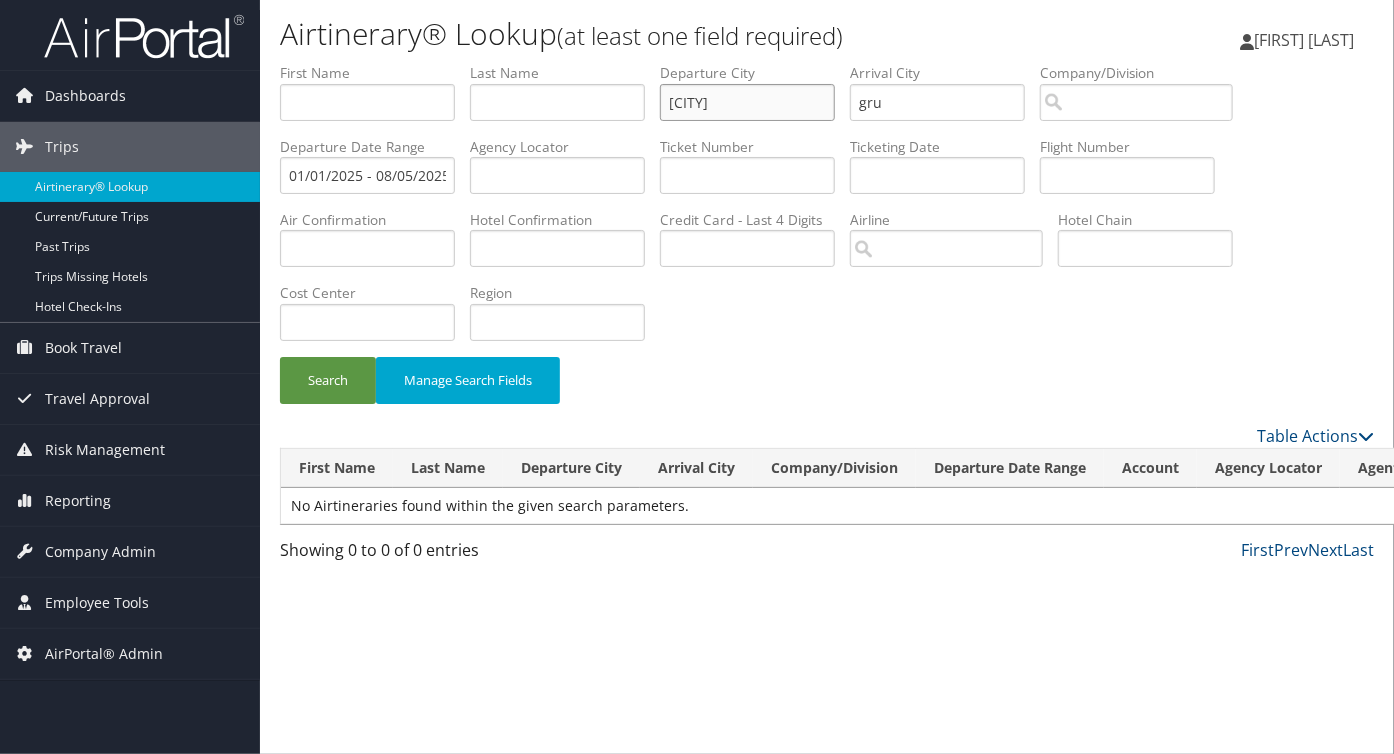type on "[CITY]" 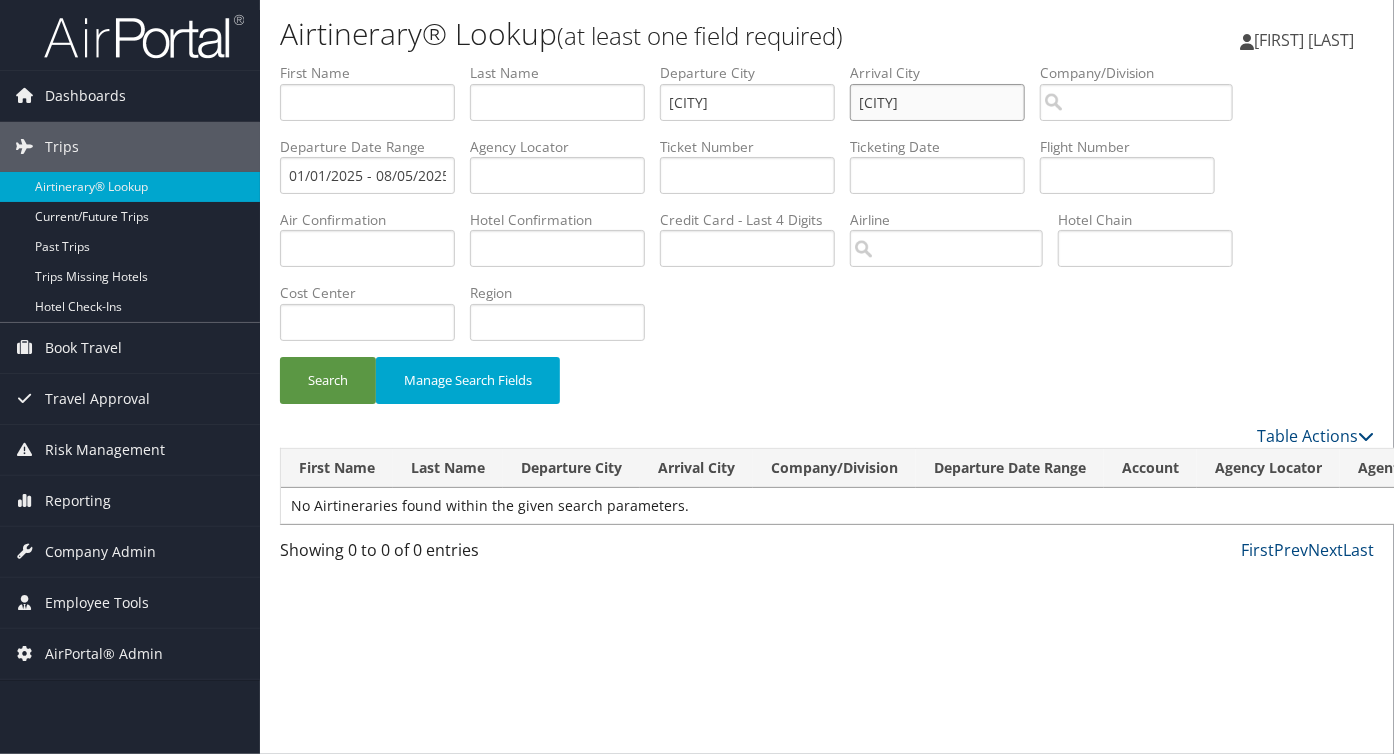 type on "[CITY]" 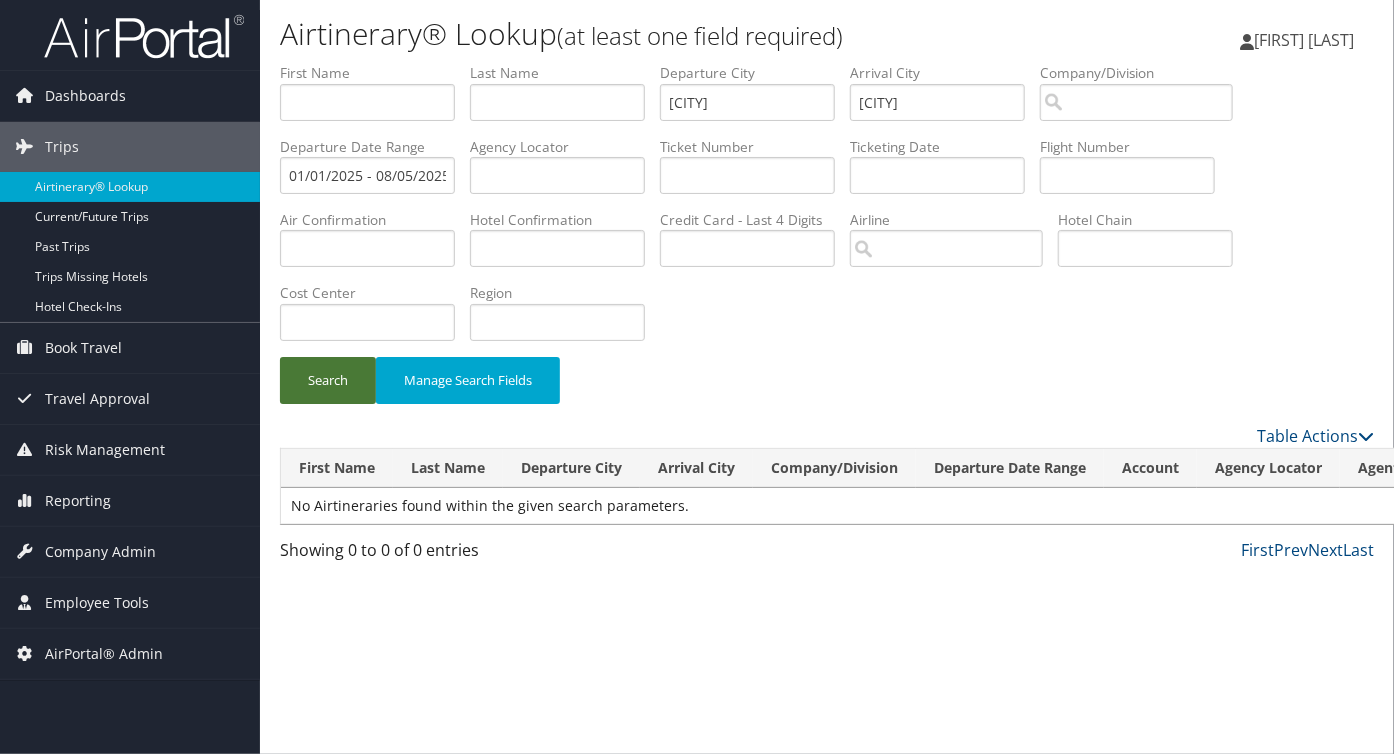 click on "Search" at bounding box center (328, 380) 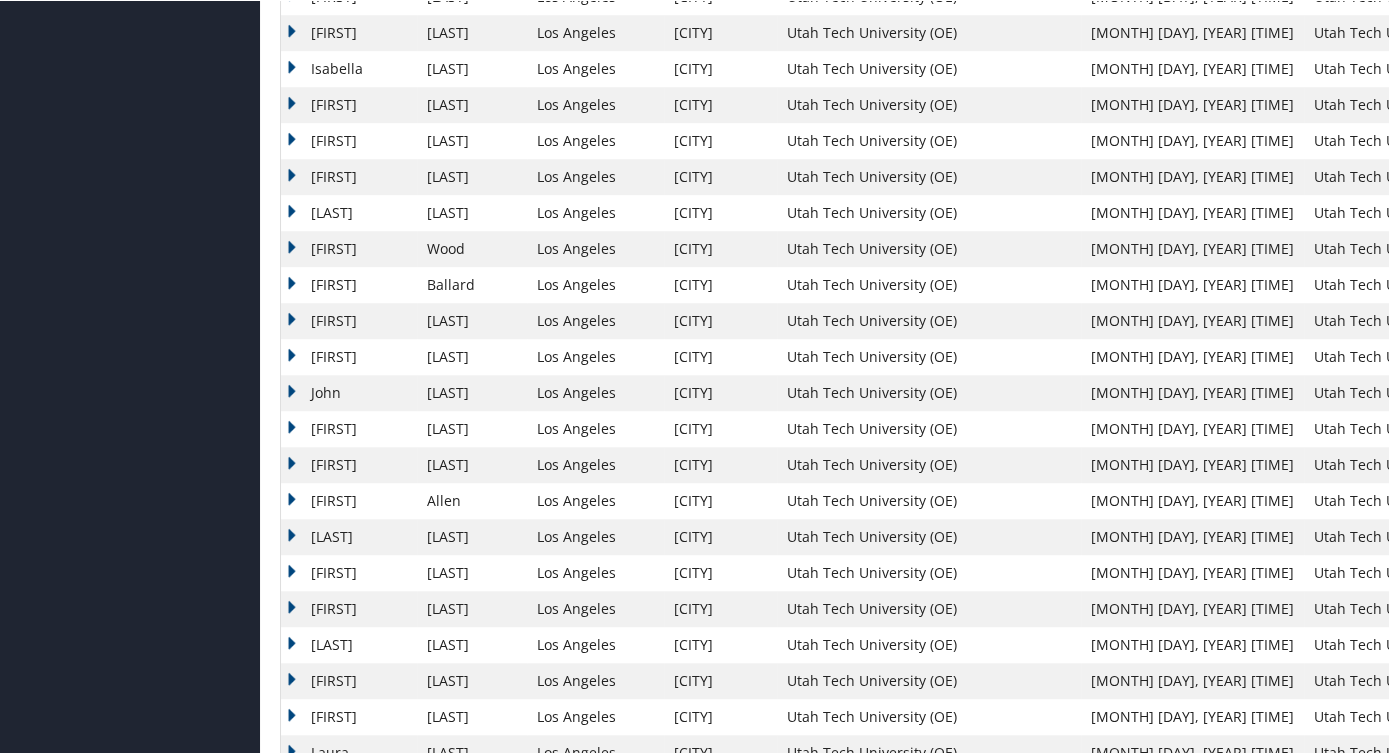 scroll, scrollTop: 1159, scrollLeft: 0, axis: vertical 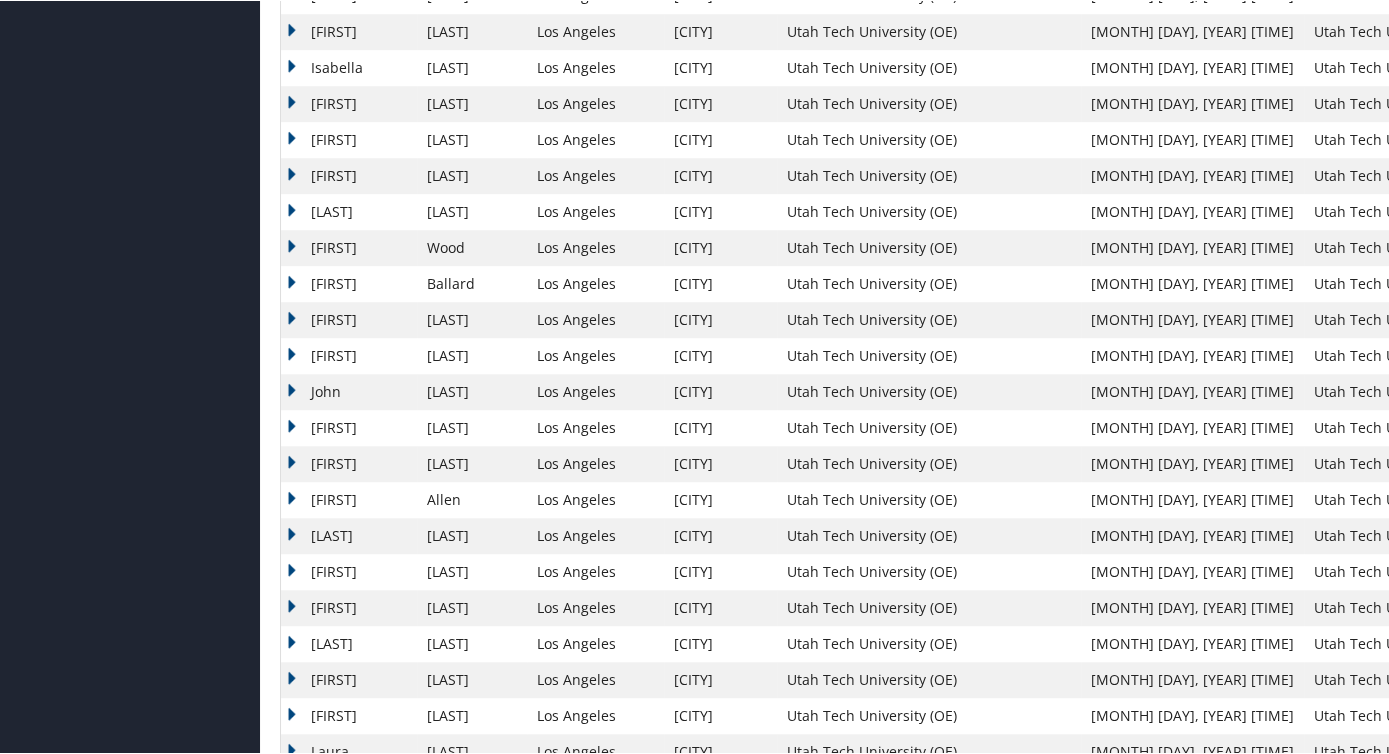 click on "[FIRST]" at bounding box center [349, 1075] 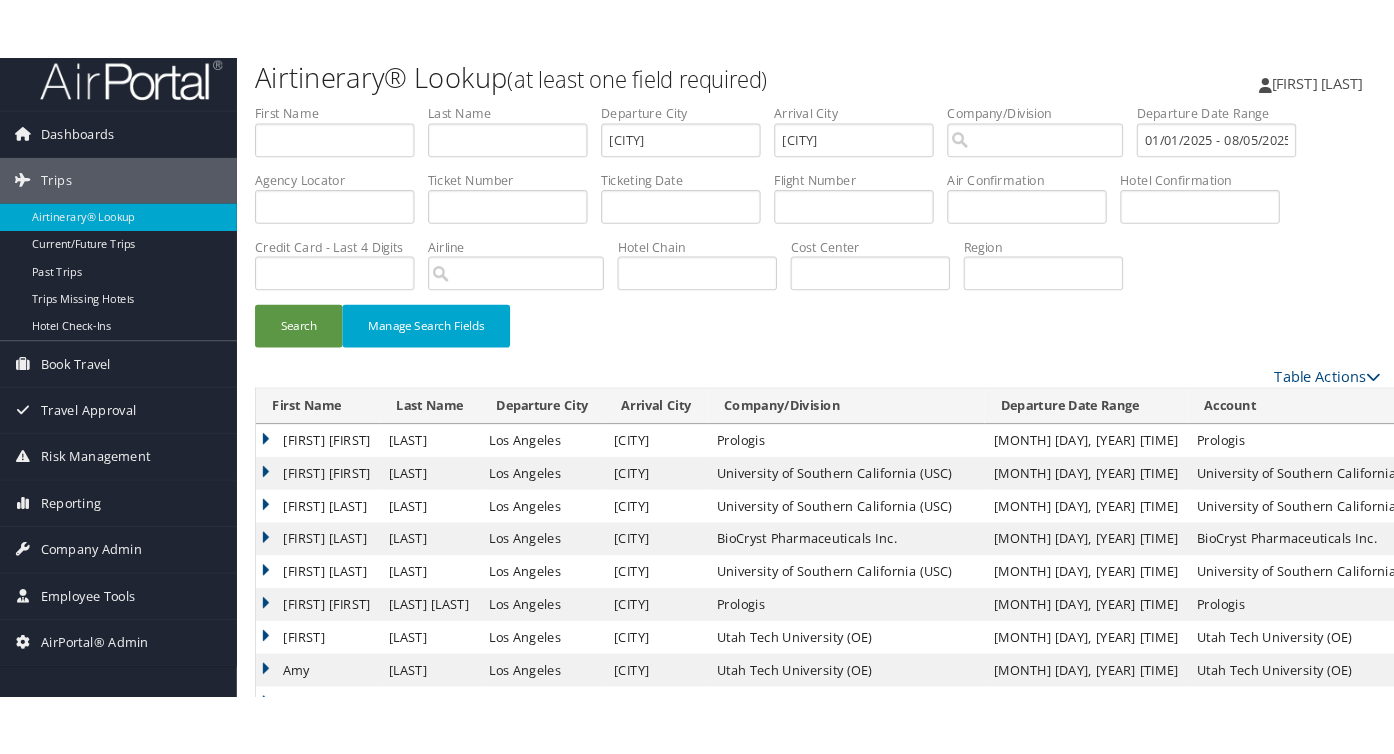 scroll, scrollTop: 0, scrollLeft: 0, axis: both 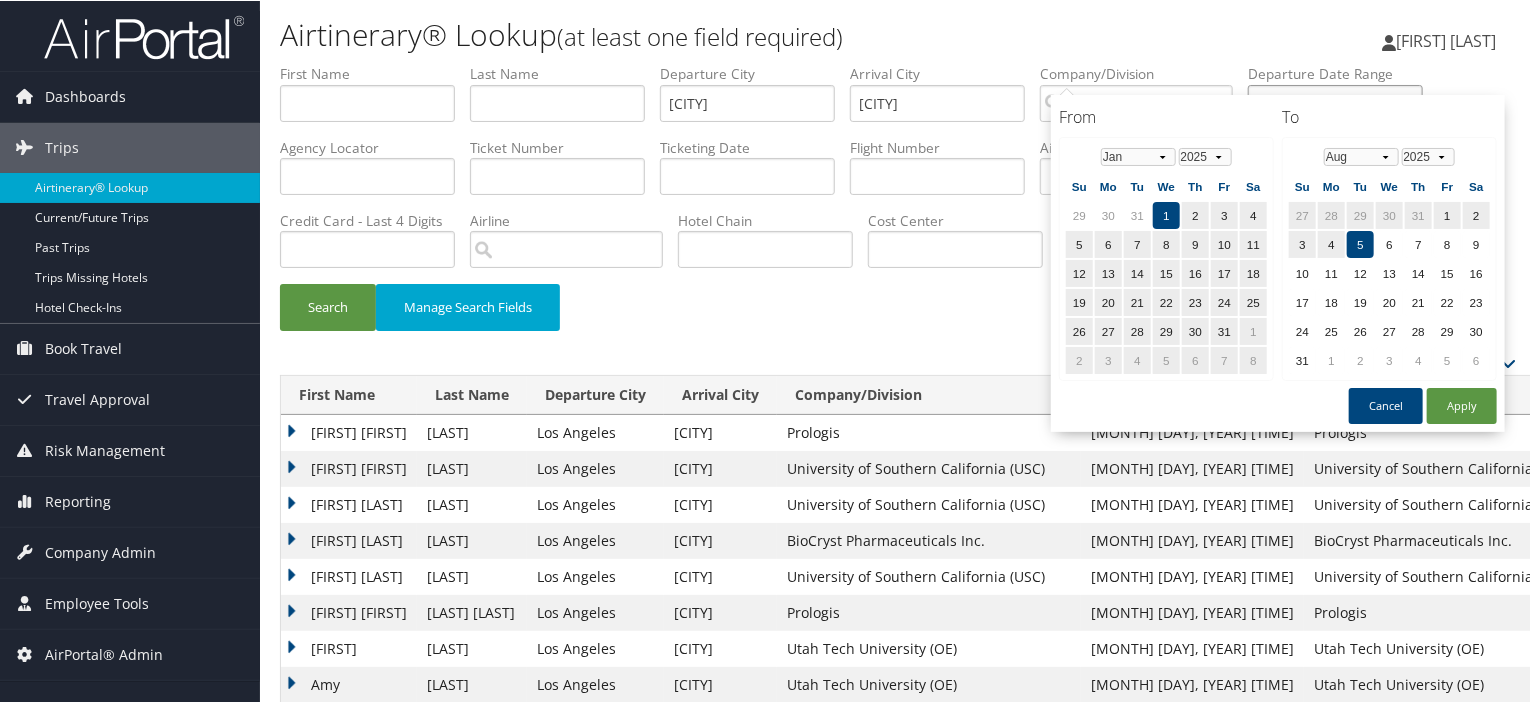 drag, startPoint x: 1180, startPoint y: 78, endPoint x: 1001, endPoint y: 82, distance: 179.0447 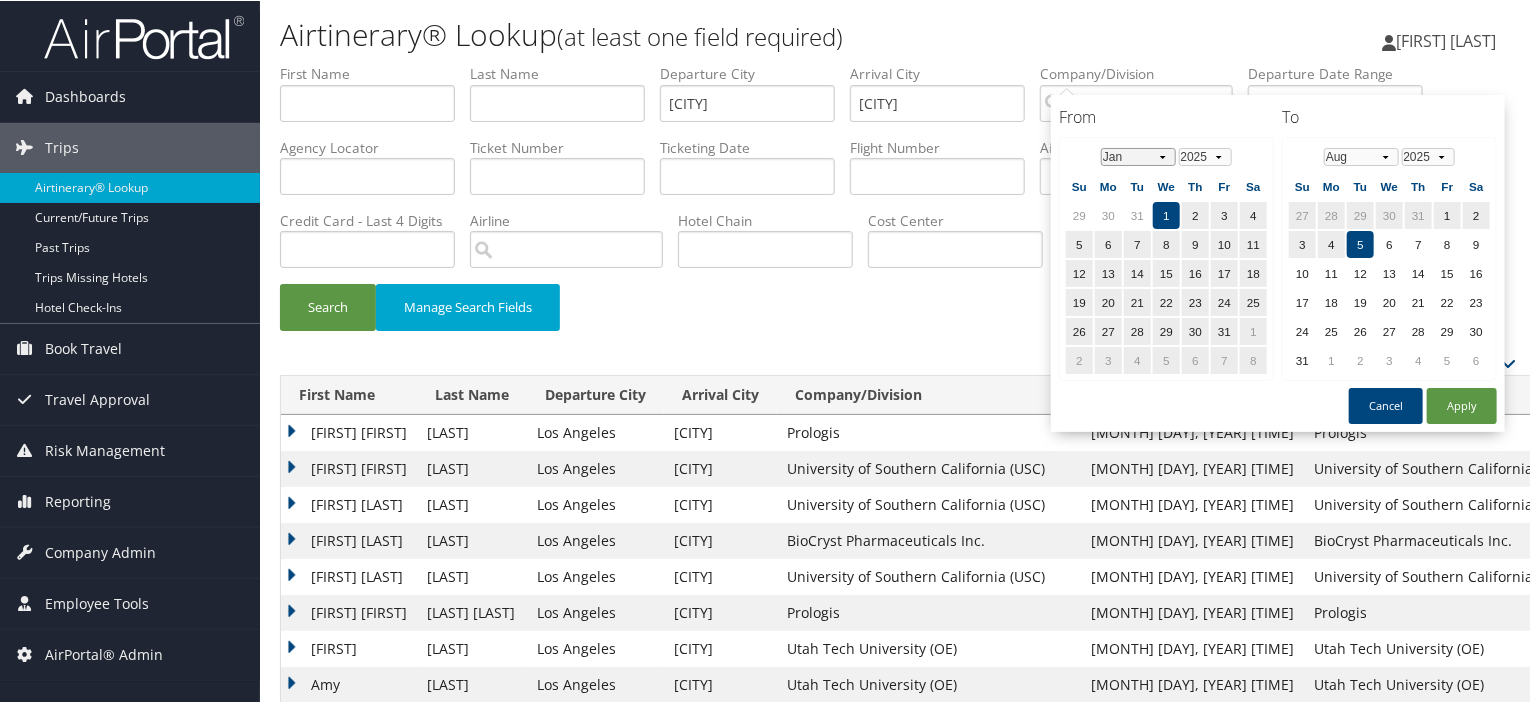 click on "Jan Feb Mar Apr May Jun Jul Aug Sep Oct Nov Dec" at bounding box center [1138, 156] 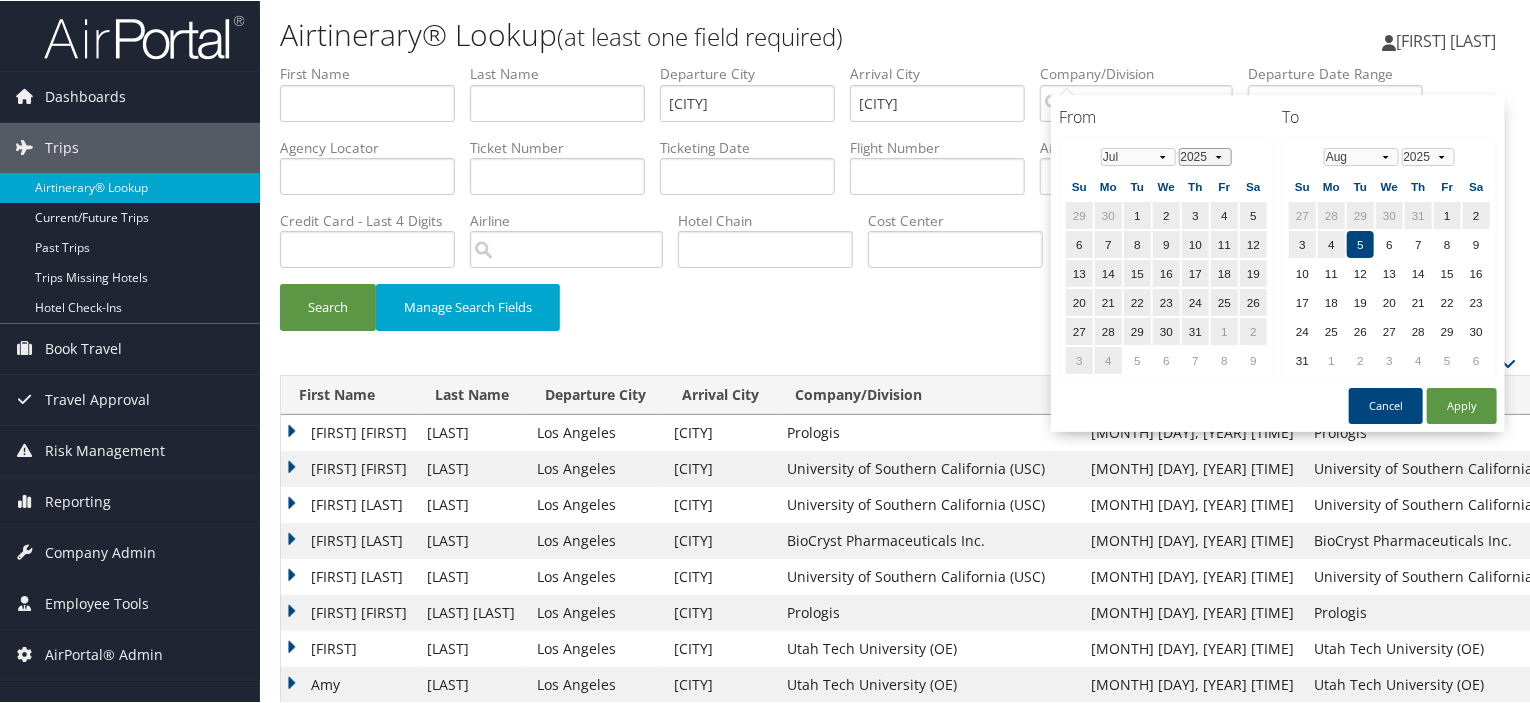 click on "1975 1976 1977 1978 1979 1980 1981 1982 1983 1984 1985 1986 1987 1988 1989 1990 1991 1992 1993 1994 1995 1996 1997 1998 1999 2000 2001 2002 2003 2004 2005 2006 2007 2008 2009 2010 2011 2012 2013 2014 2015 2016 2017 2018 2019 2020 2021 2022 2023 2024 2025 2026 2027 2028 2029 2030" at bounding box center [1205, 156] 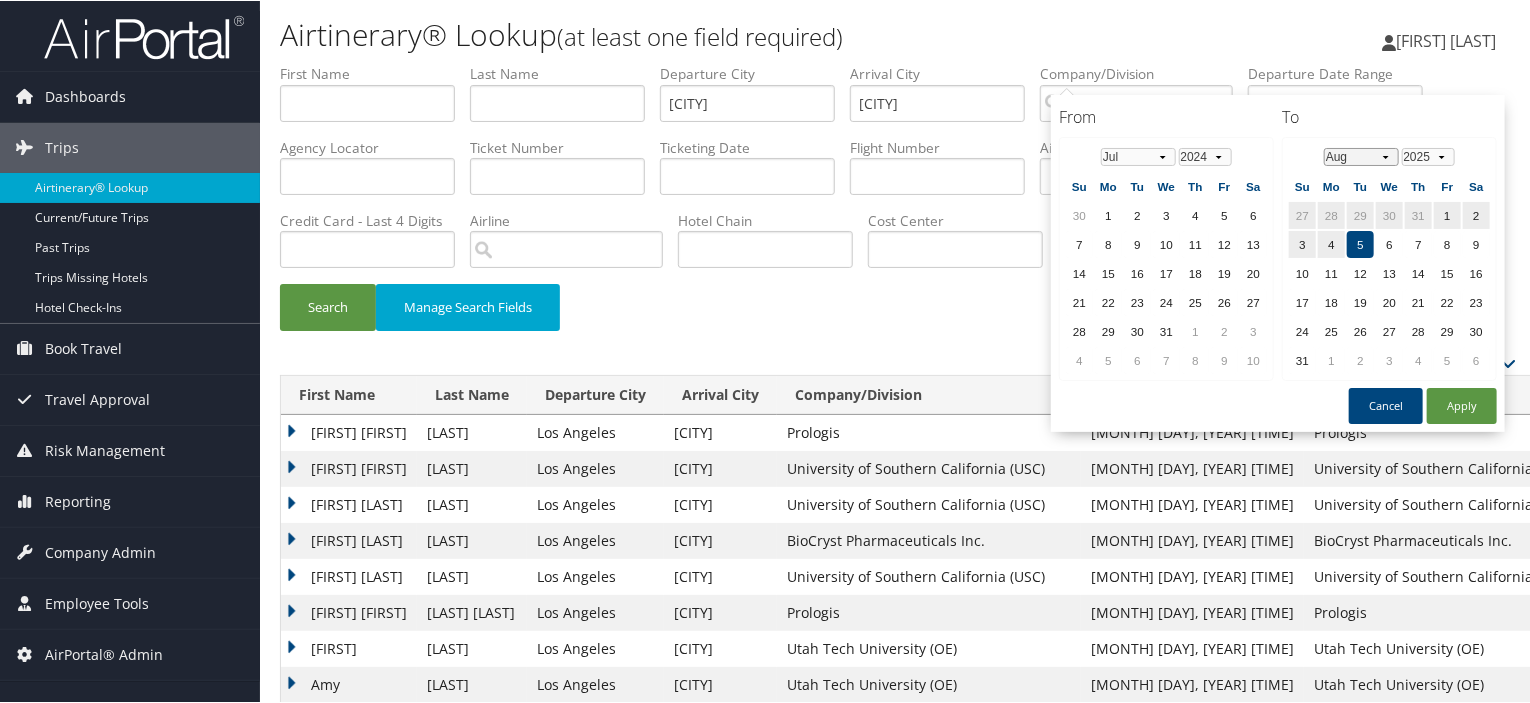 click on "Jan Feb Mar Apr May Jun Jul Aug Sep Oct Nov Dec" at bounding box center (1361, 156) 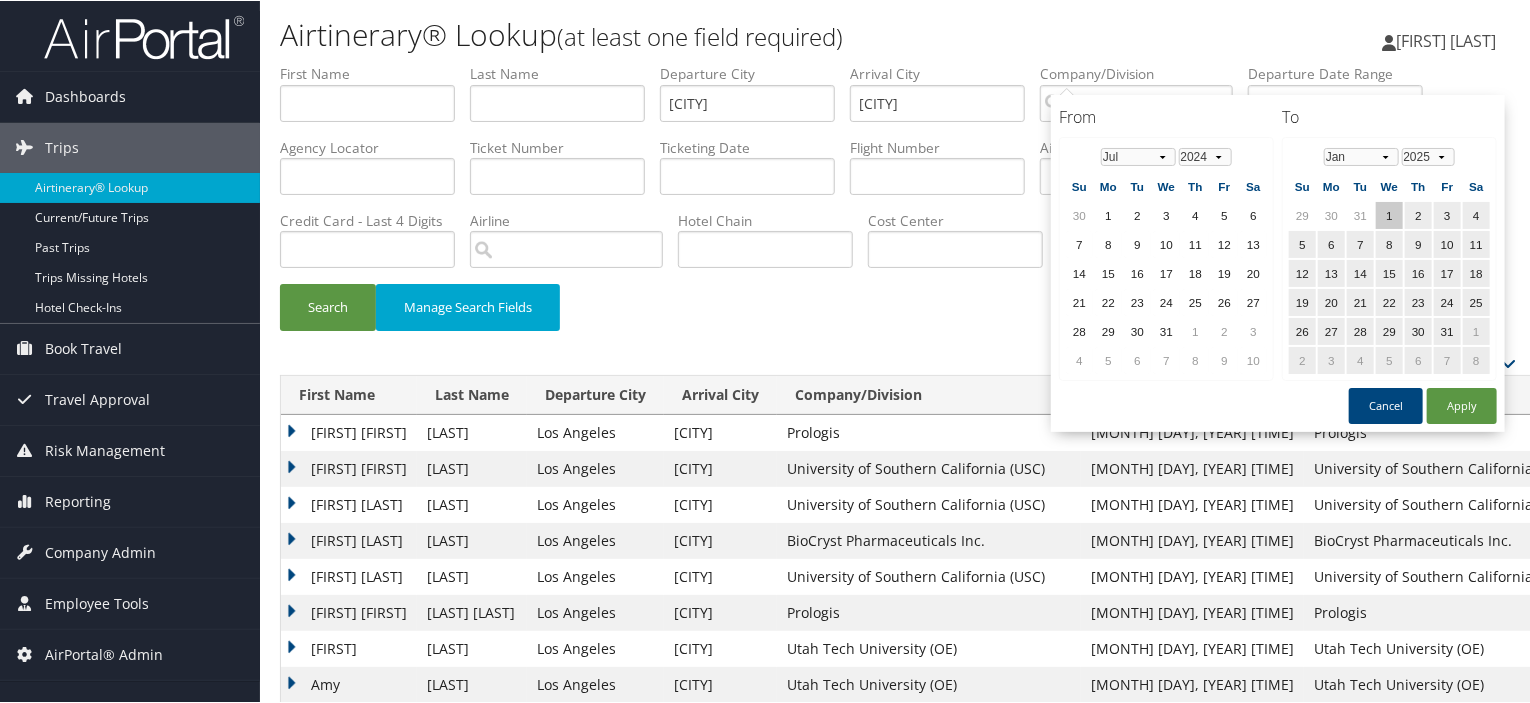 click on "1" at bounding box center [1389, 214] 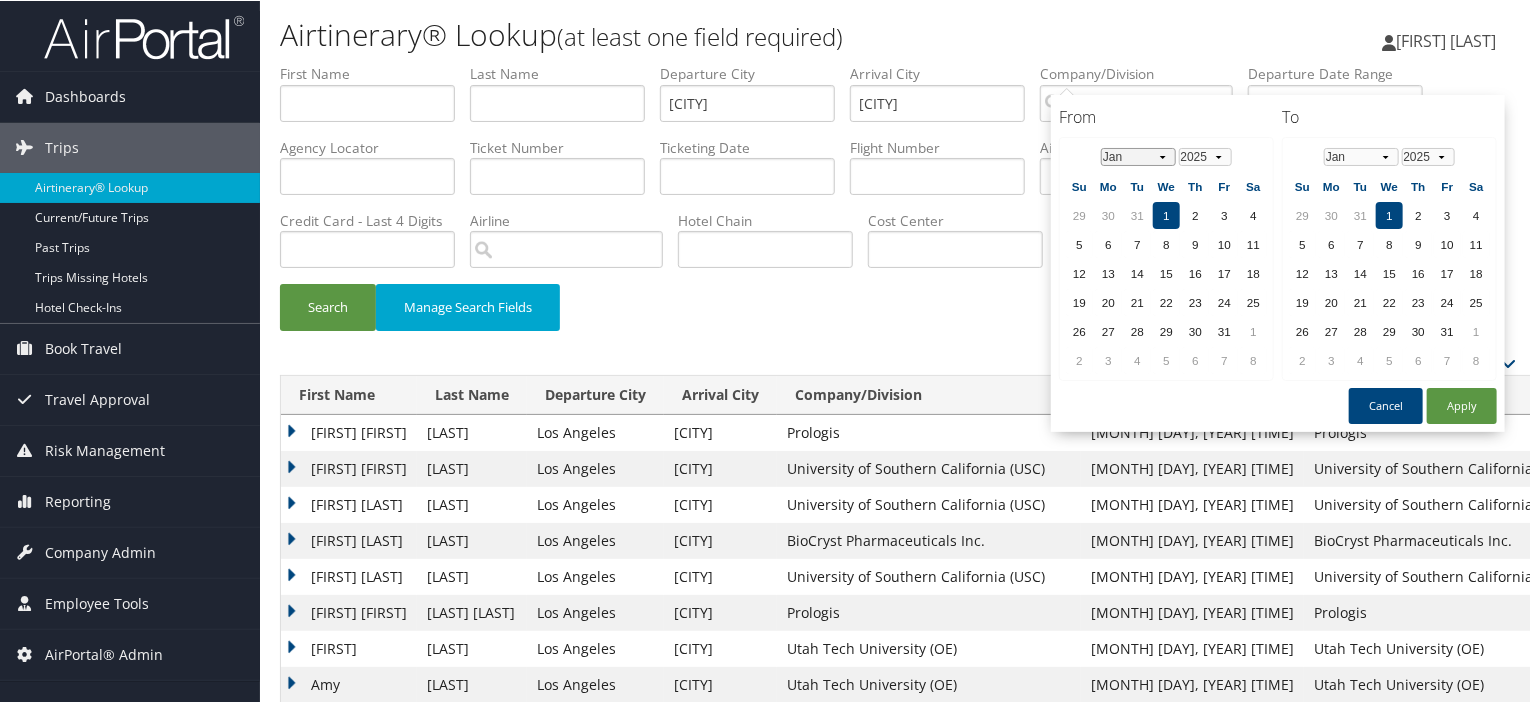 click on "Jan Feb Mar Apr May Jun Jul Aug Sep Oct Nov Dec" at bounding box center [1138, 156] 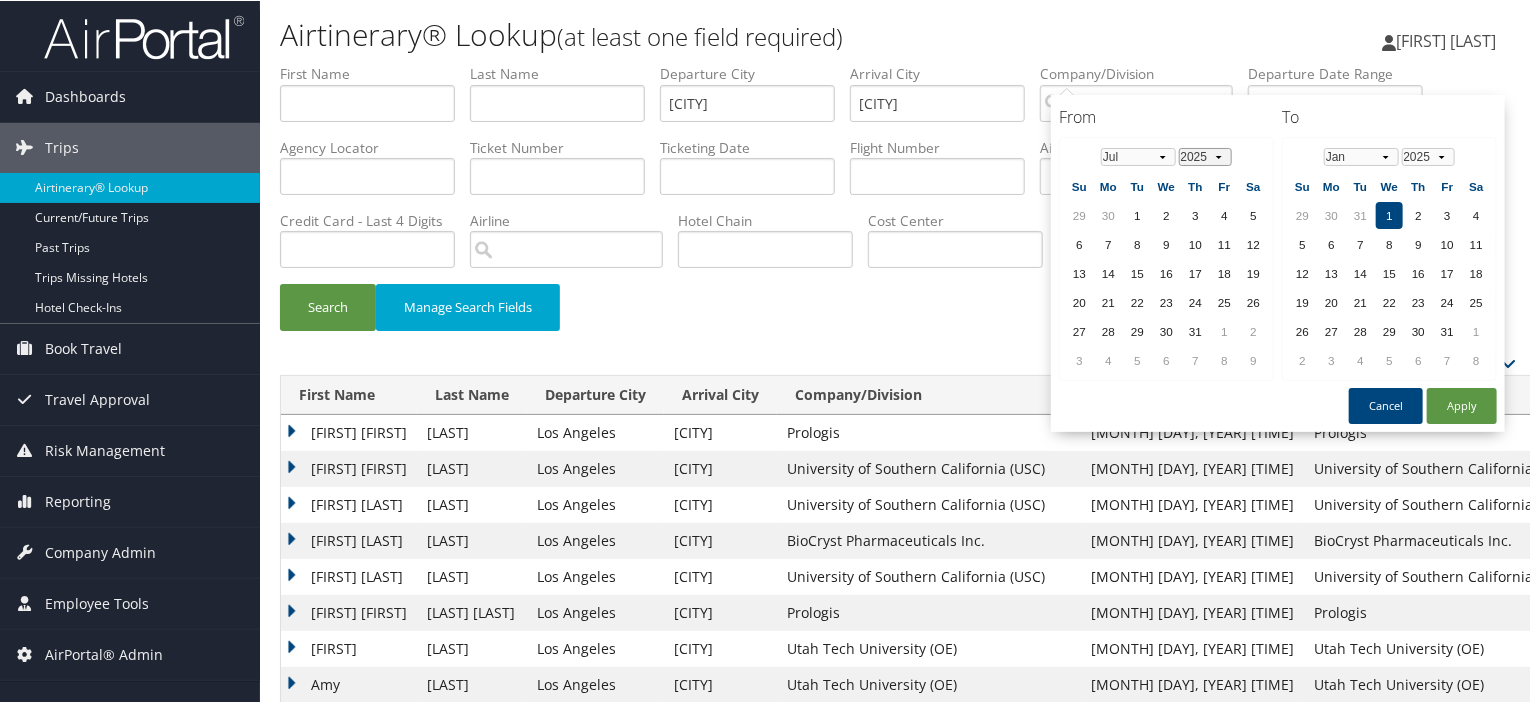 click on "1975 1976 1977 1978 1979 1980 1981 1982 1983 1984 1985 1986 1987 1988 1989 1990 1991 1992 1993 1994 1995 1996 1997 1998 1999 2000 2001 2002 2003 2004 2005 2006 2007 2008 2009 2010 2011 2012 2013 2014 2015 2016 2017 2018 2019 2020 2021 2022 2023 2024 2025 2026 2027 2028 2029 2030" at bounding box center [1205, 156] 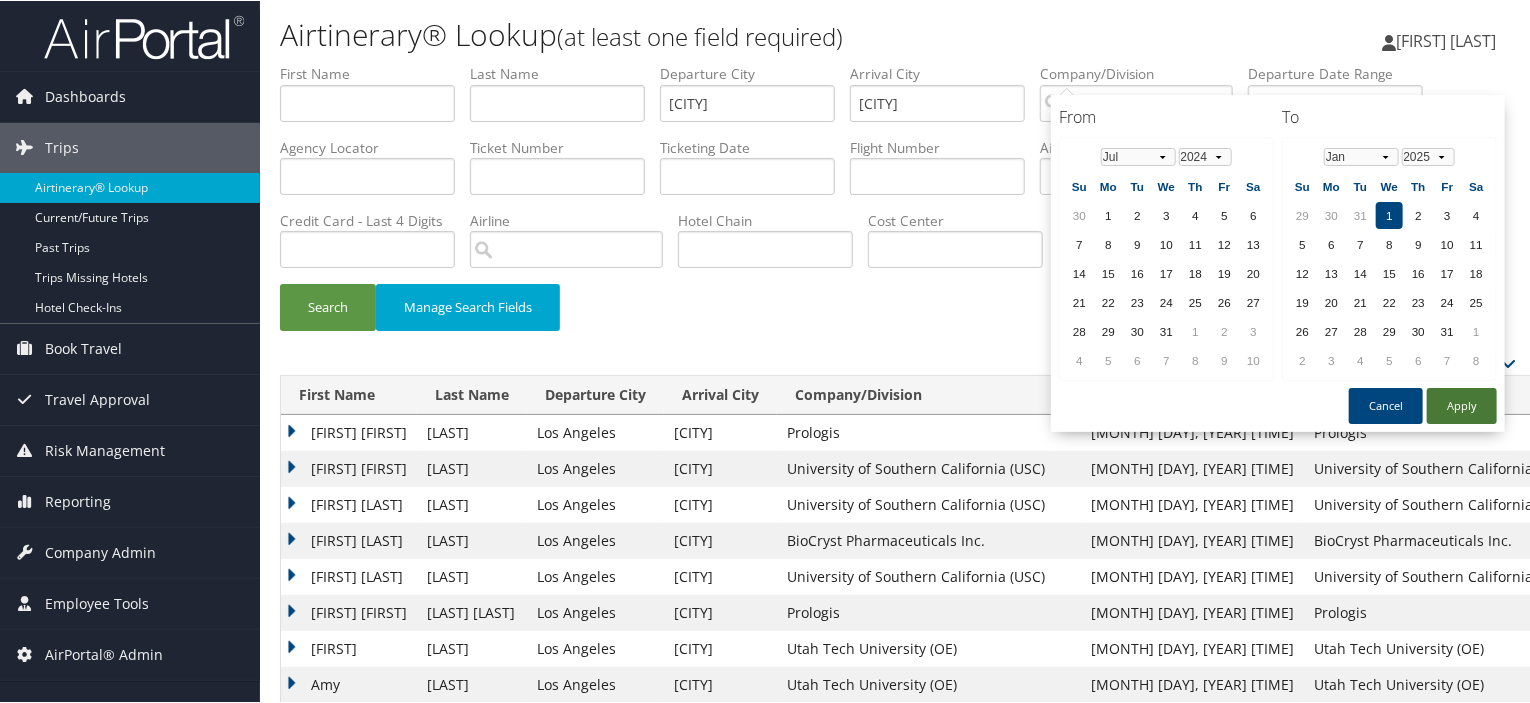 click on "Apply" at bounding box center [1462, 405] 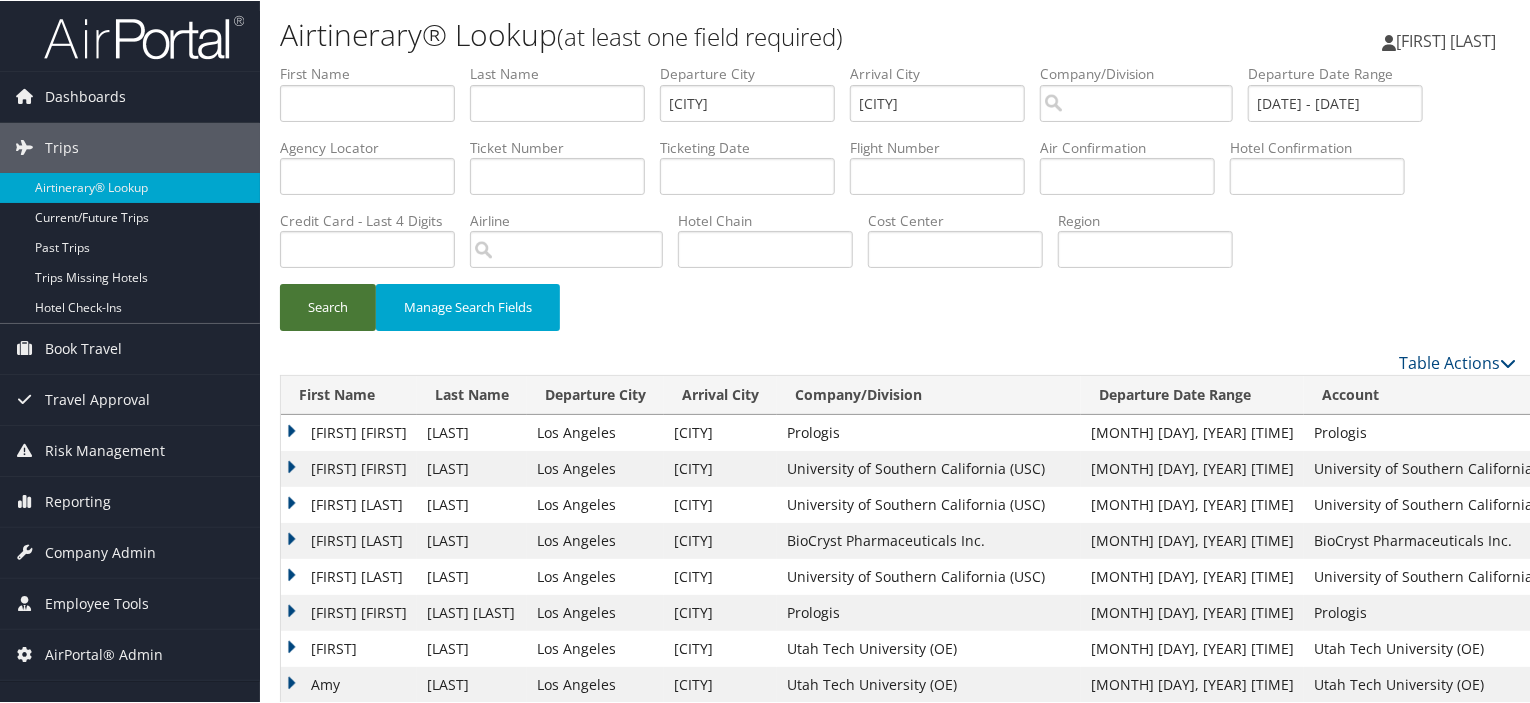 click on "Search" at bounding box center [328, 306] 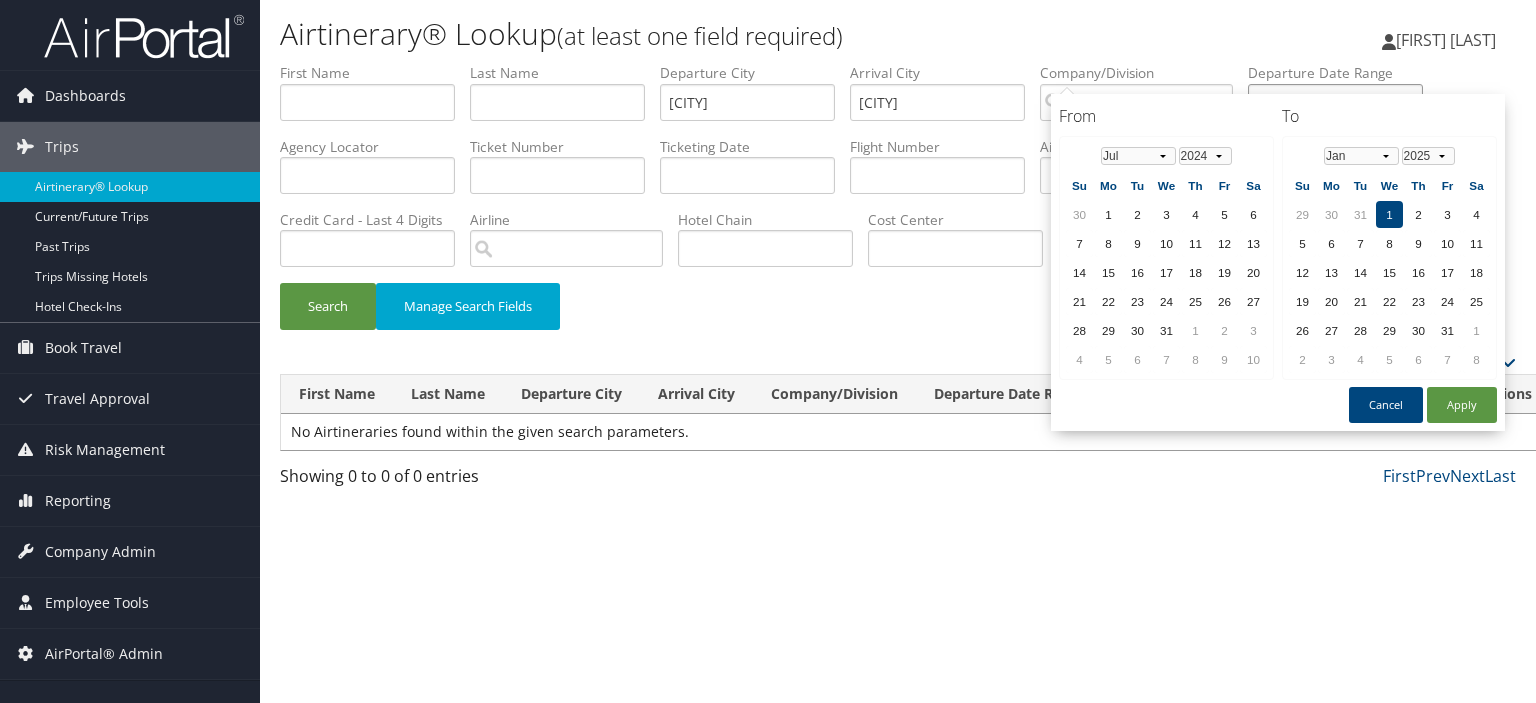 click on "[DATE] - [DATE]" at bounding box center [1335, 102] 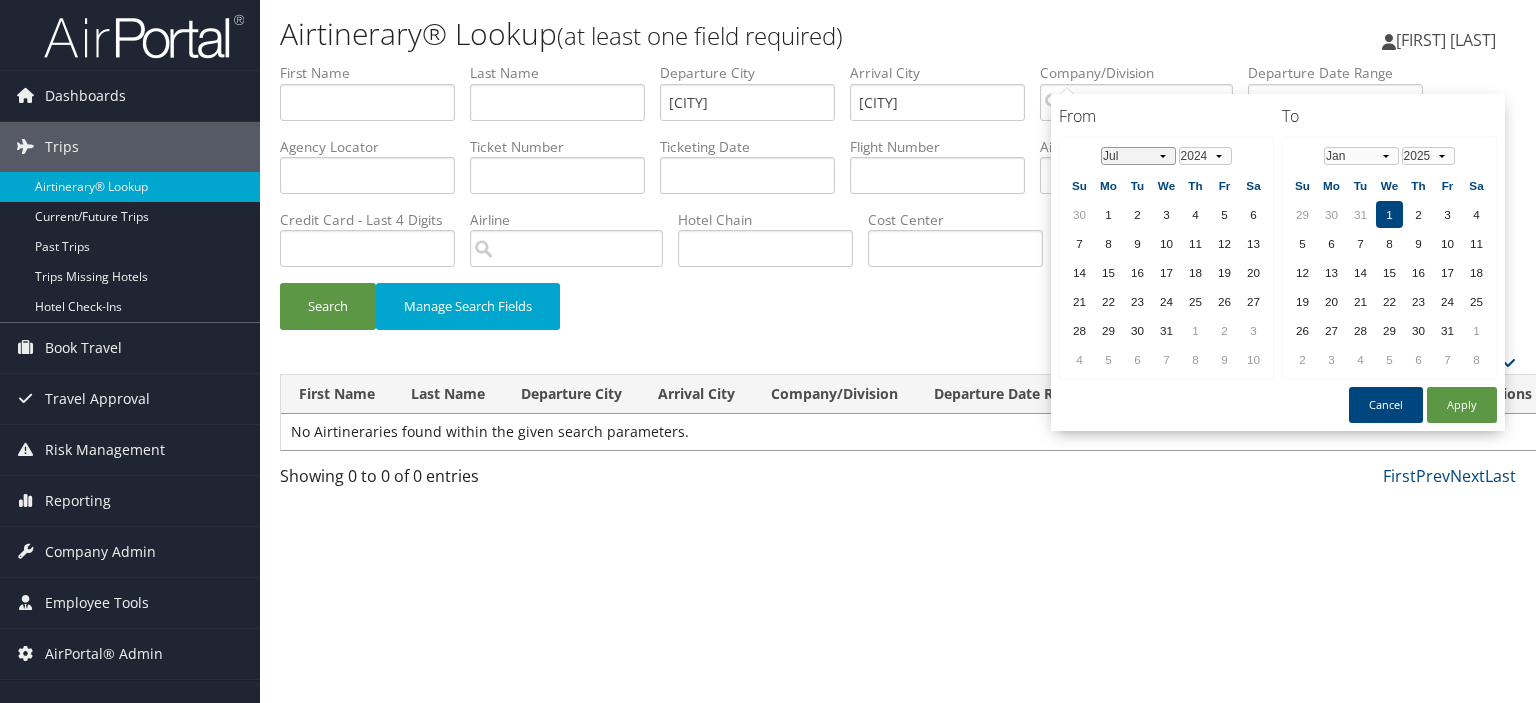 click on "Jan Feb Mar Apr May Jun Jul Aug Sep Oct Nov Dec" at bounding box center (1138, 156) 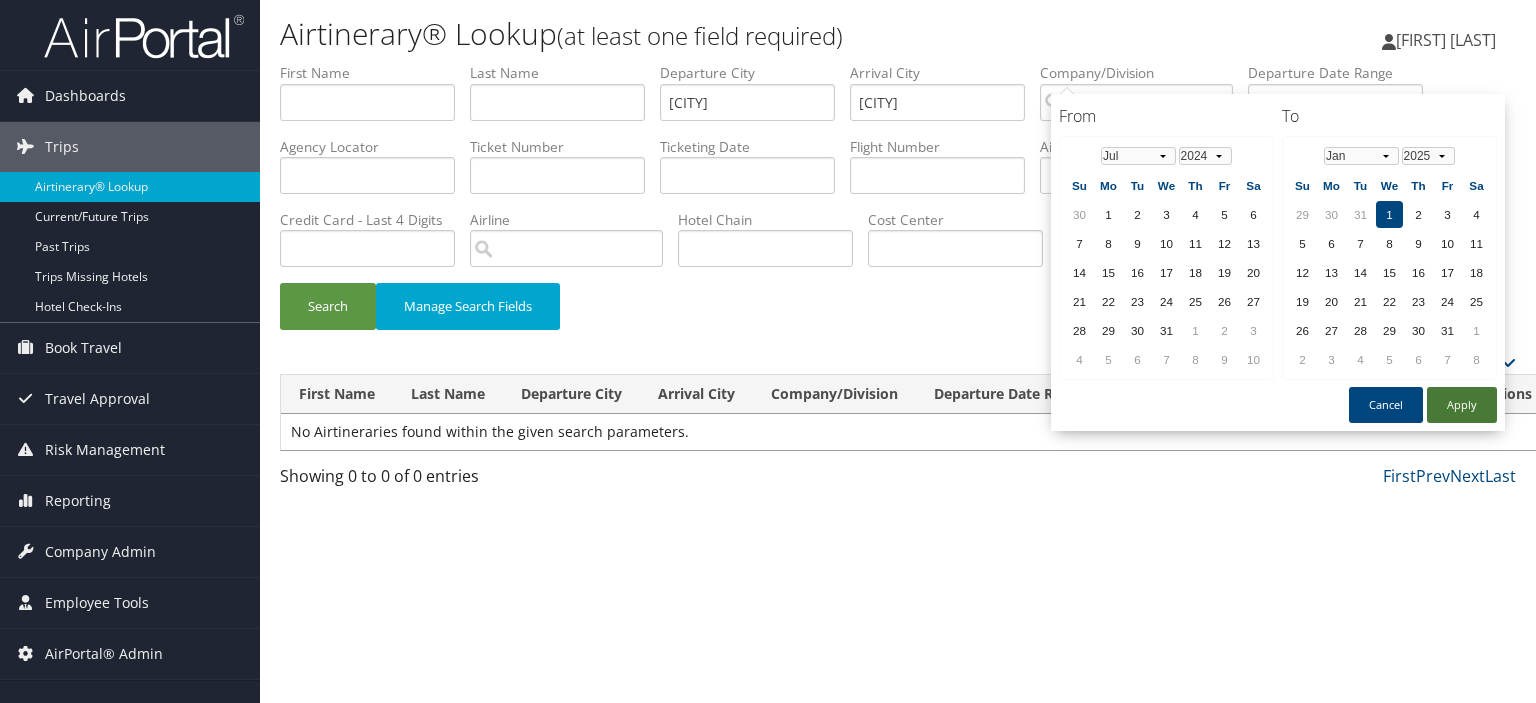 click on "Apply" at bounding box center [1462, 405] 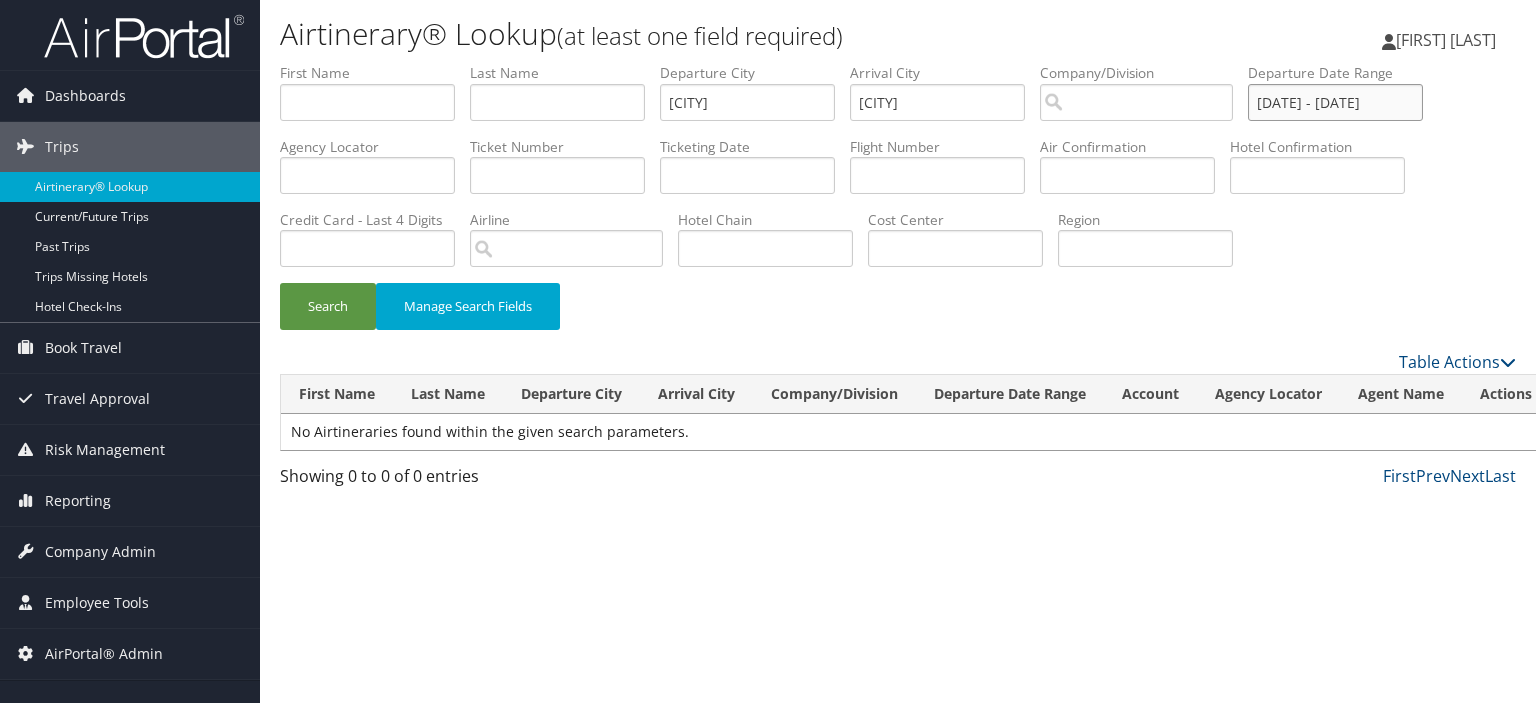 click on "[DATE] - [DATE]" at bounding box center (1335, 102) 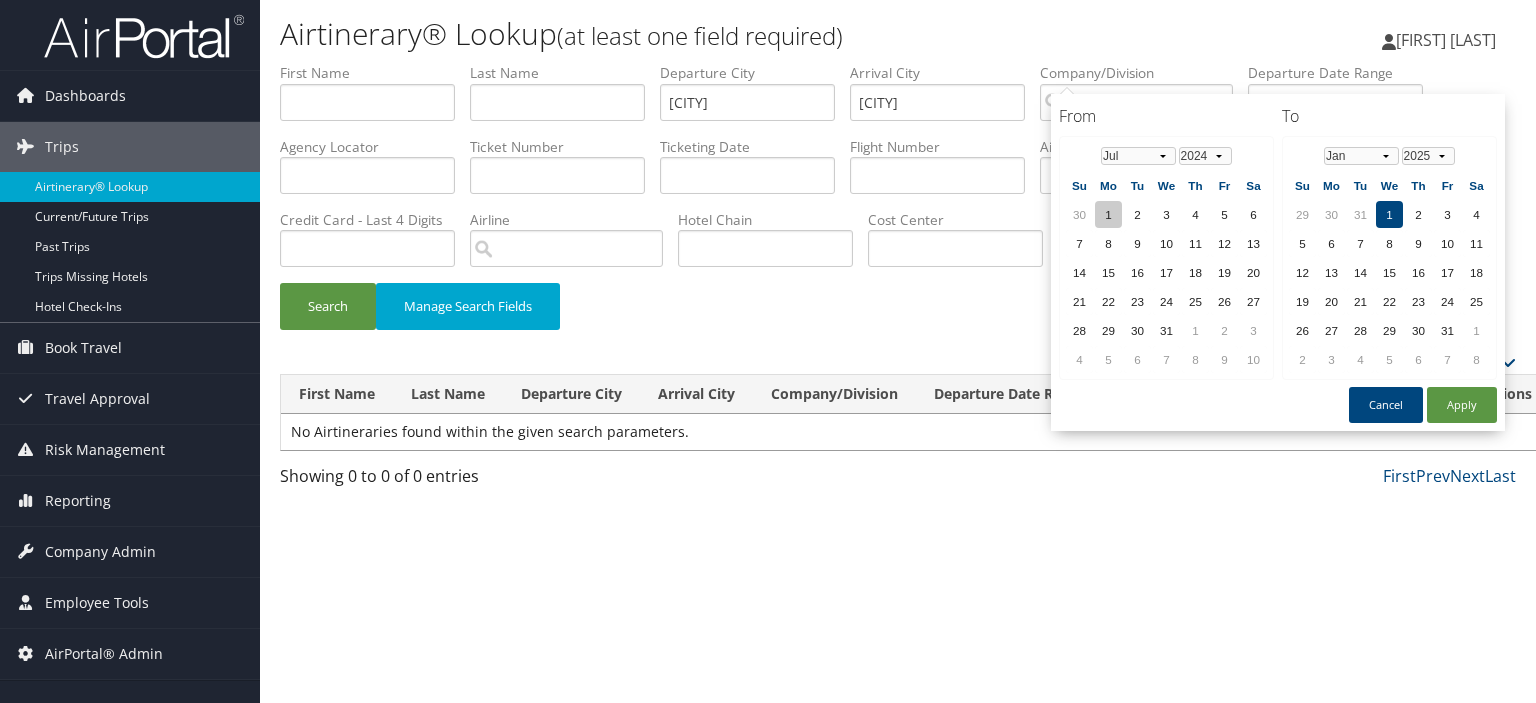 click on "1" at bounding box center (1108, 214) 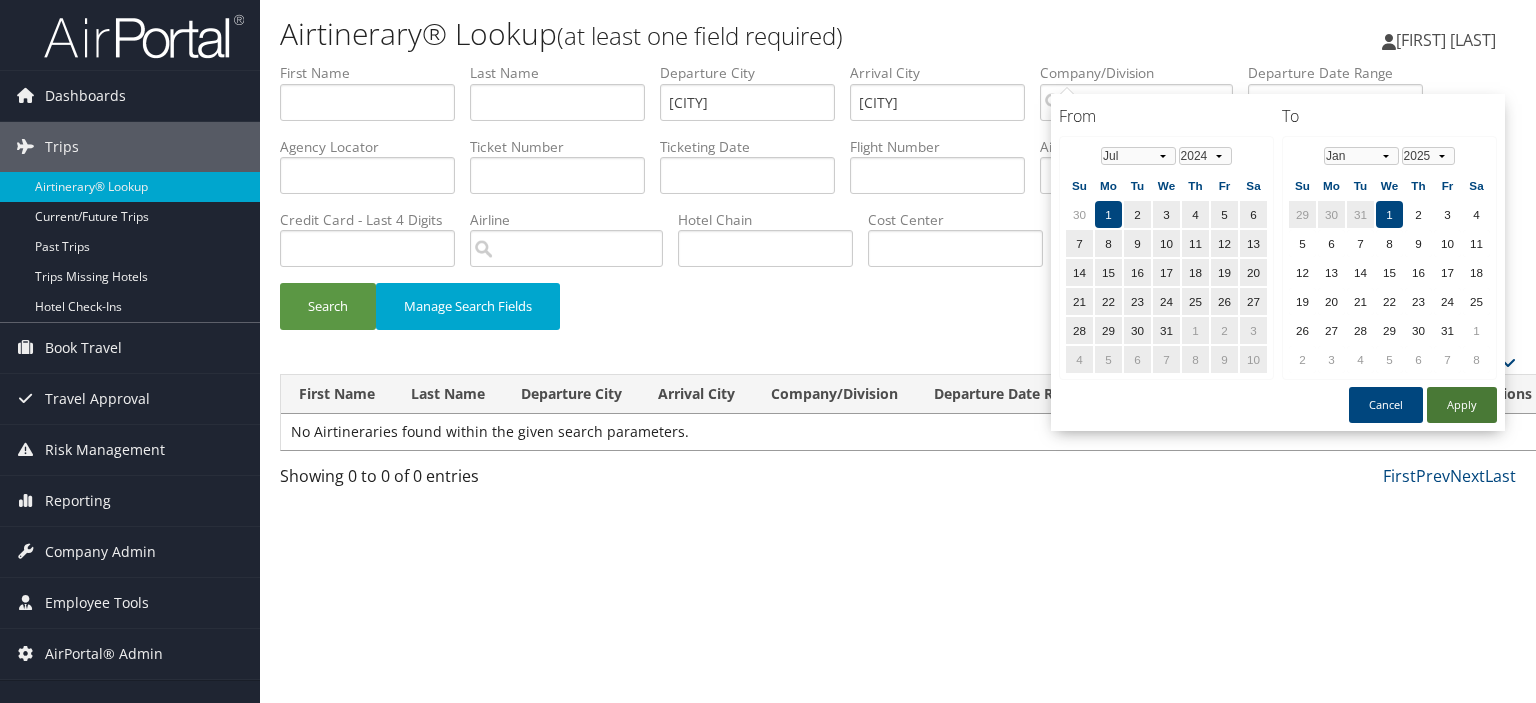 click on "Apply" at bounding box center (1462, 405) 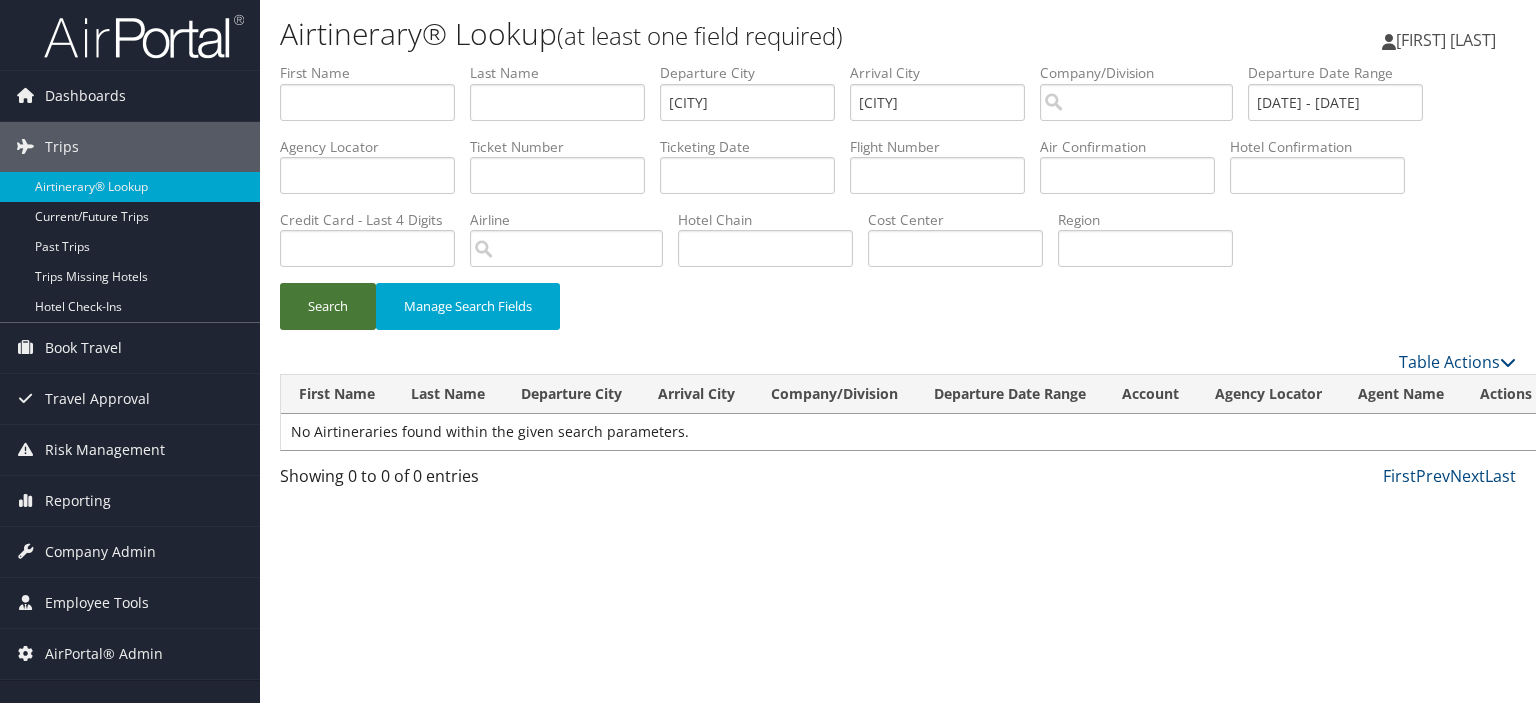 click on "Search" at bounding box center [328, 306] 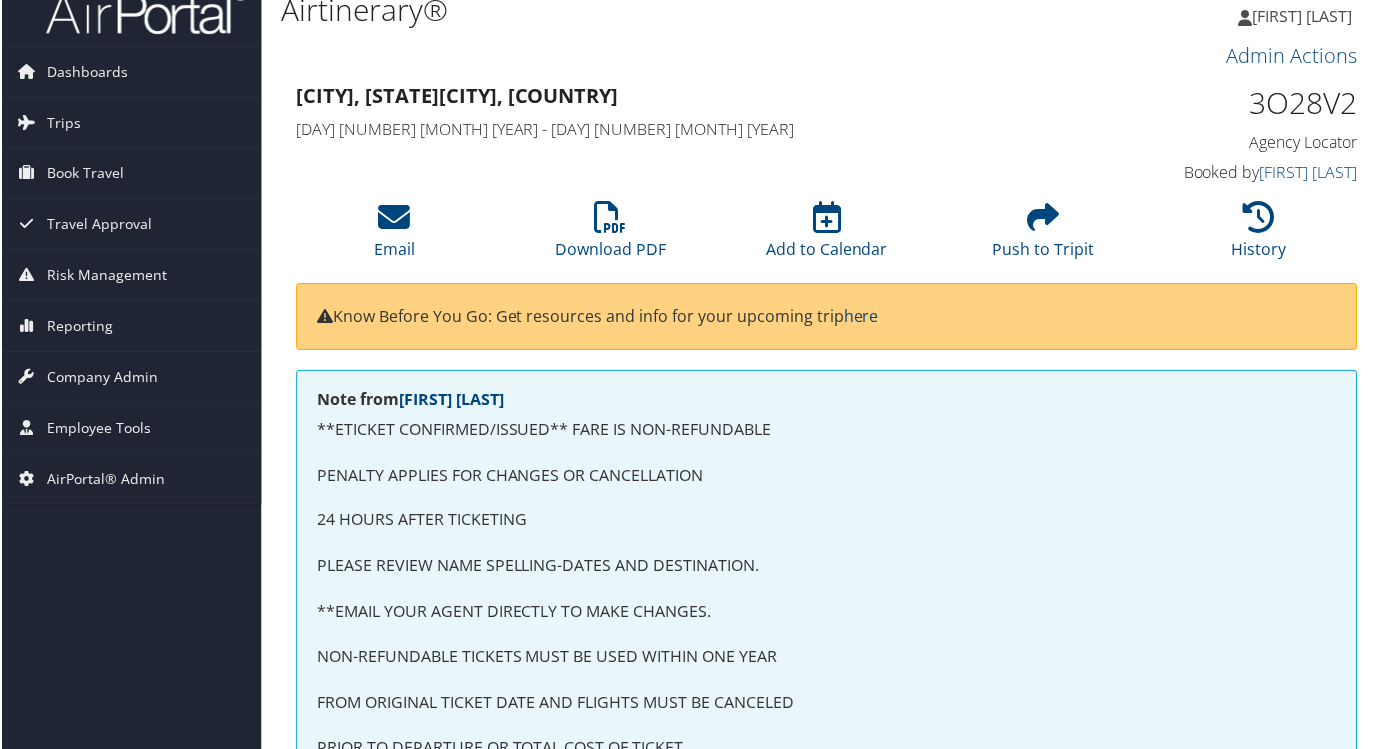 scroll, scrollTop: 0, scrollLeft: 0, axis: both 